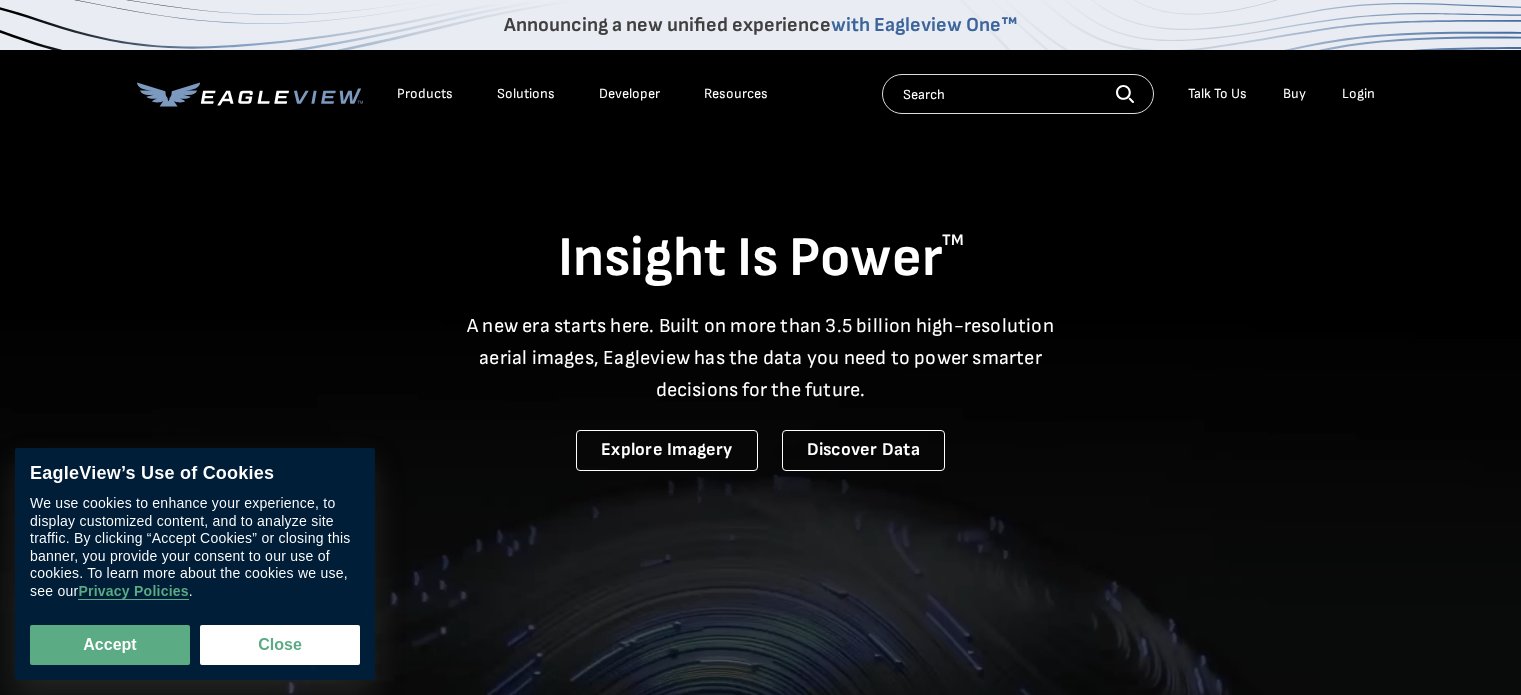 scroll, scrollTop: 0, scrollLeft: 0, axis: both 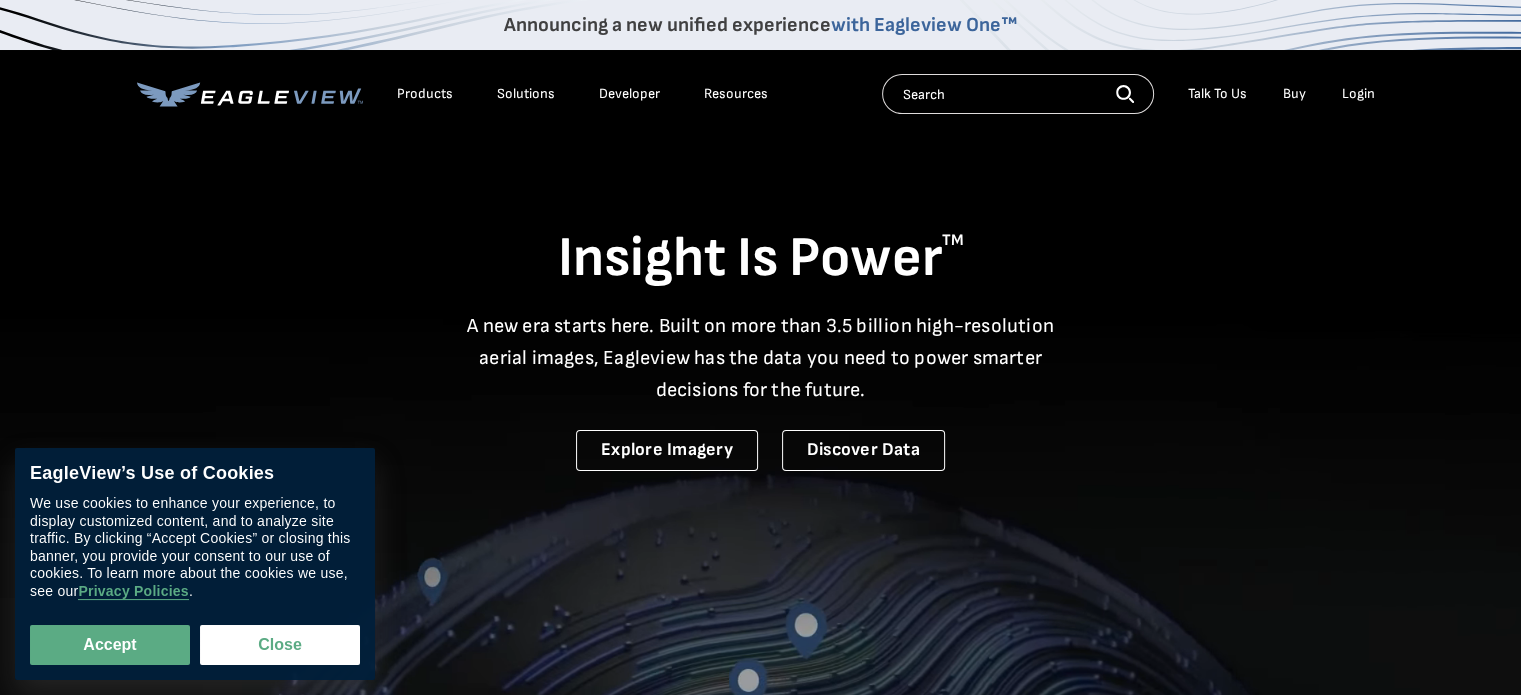 click on "Login" at bounding box center [1358, 94] 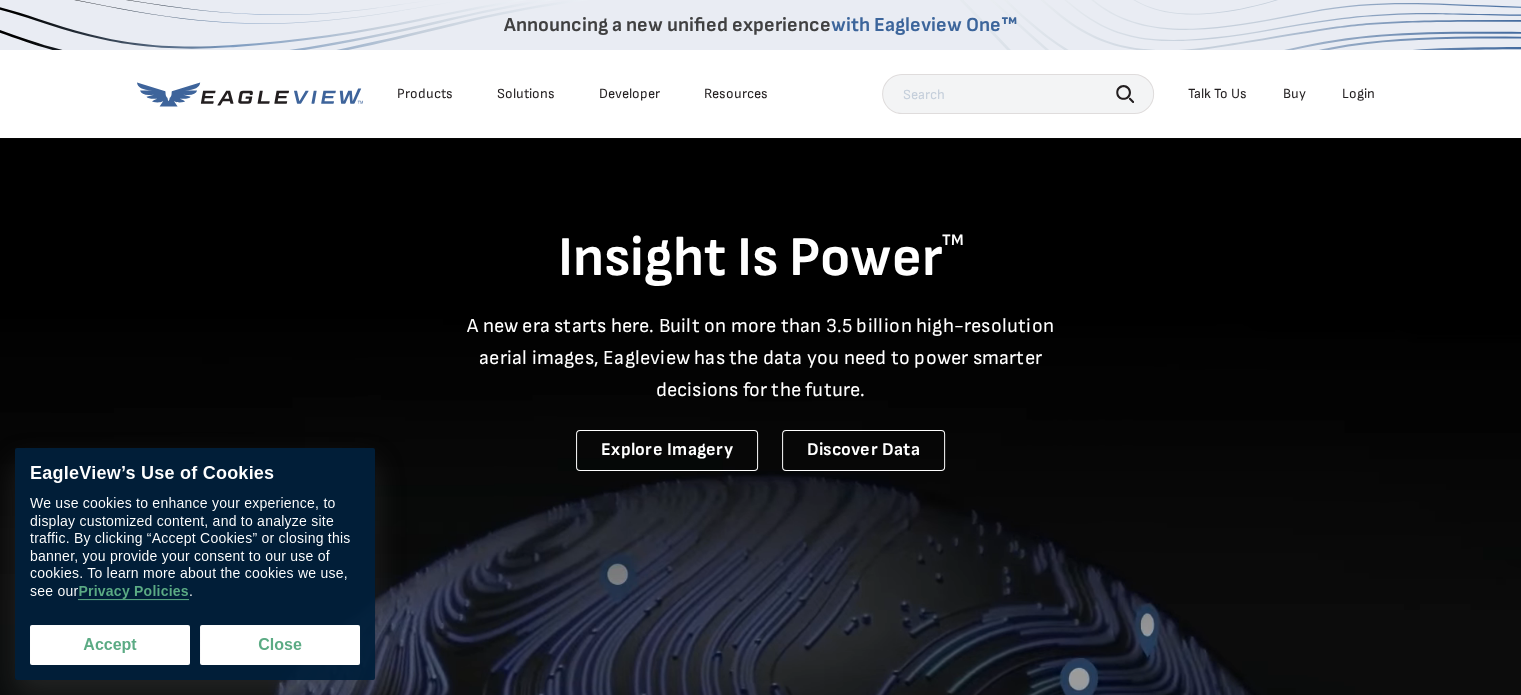 click on "Accept" at bounding box center (110, 645) 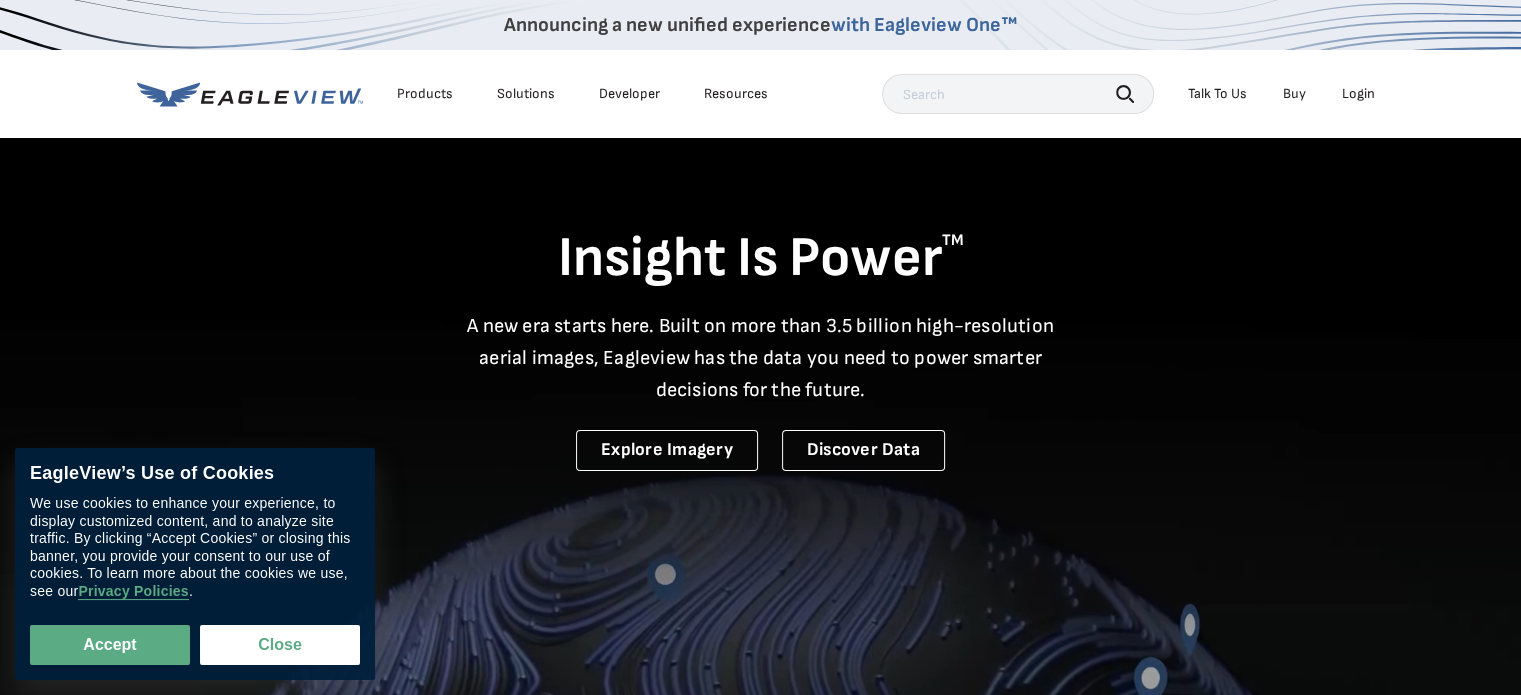 checkbox on "true" 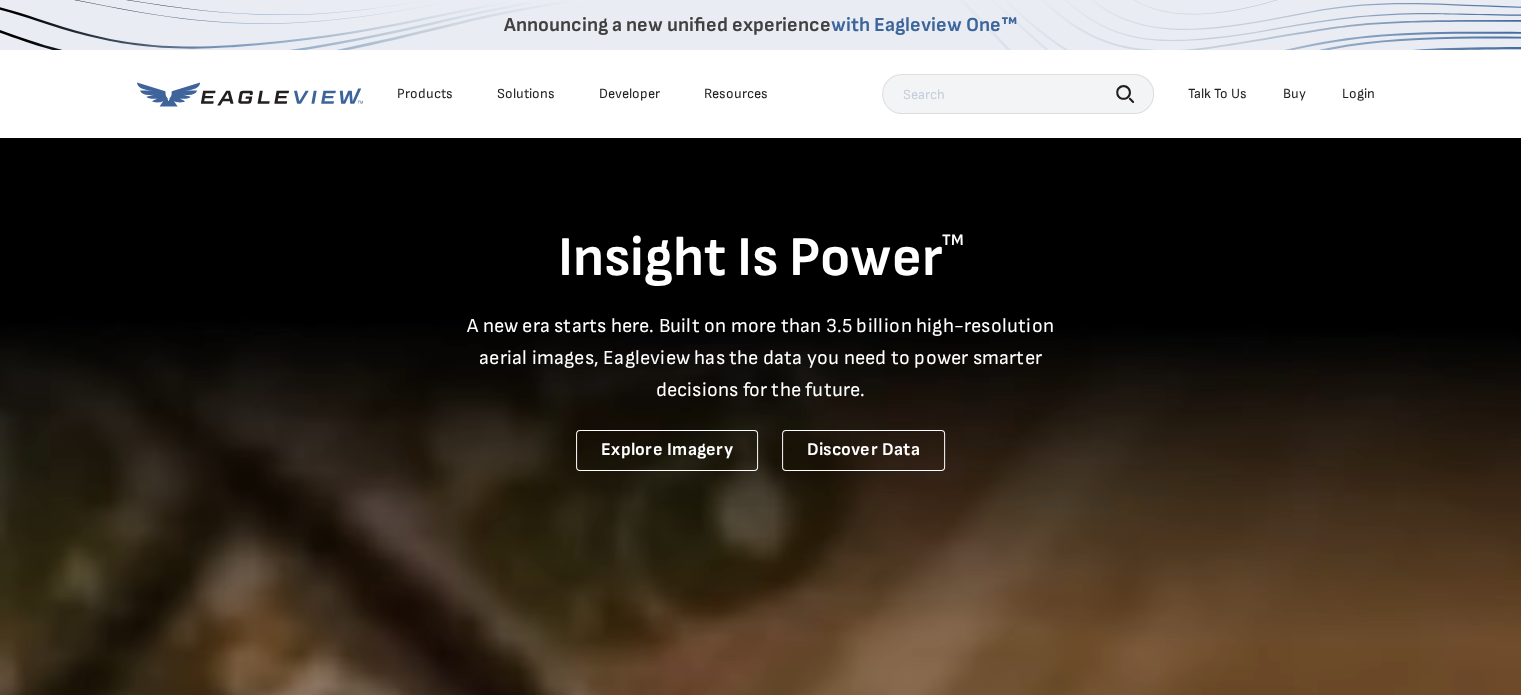 click on "Login" at bounding box center (1358, 94) 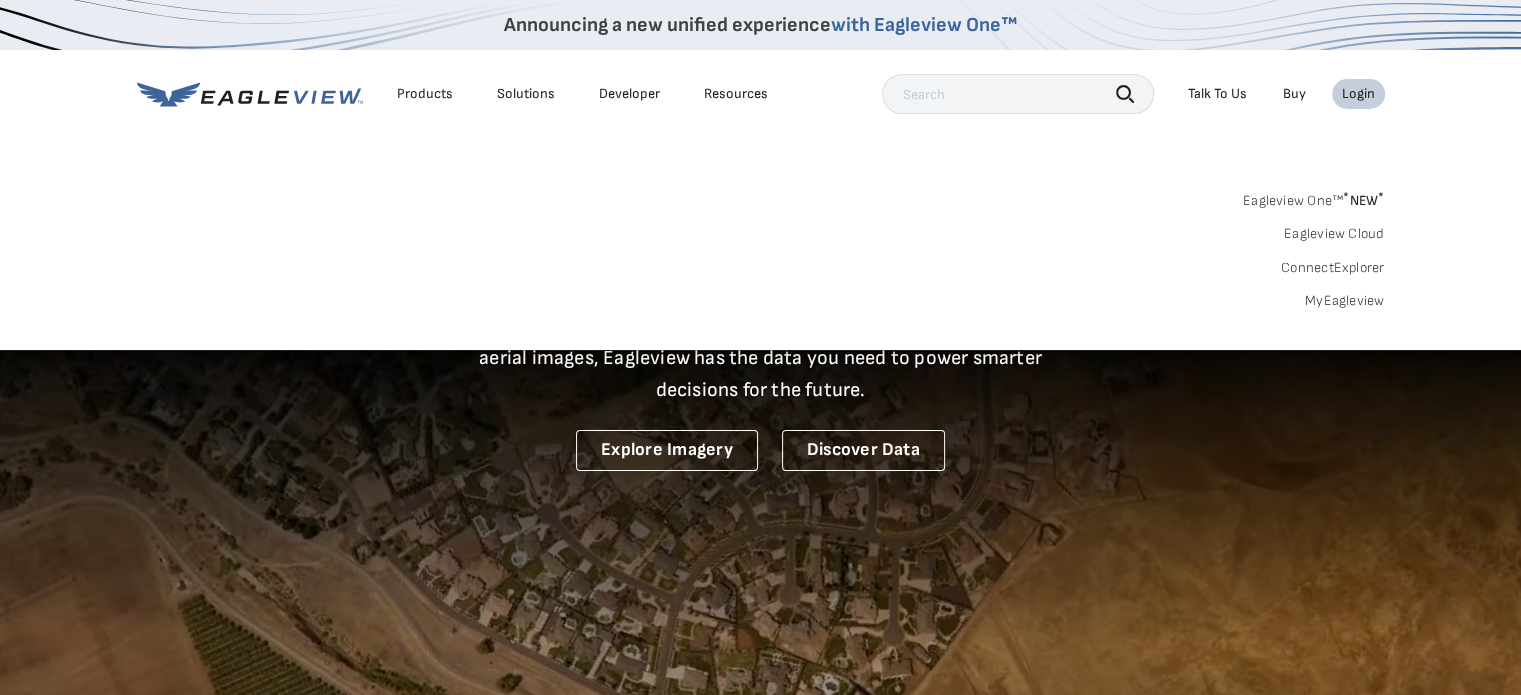 click on "Announcing a new unified experience  with Eagleview One™" at bounding box center [760, 25] 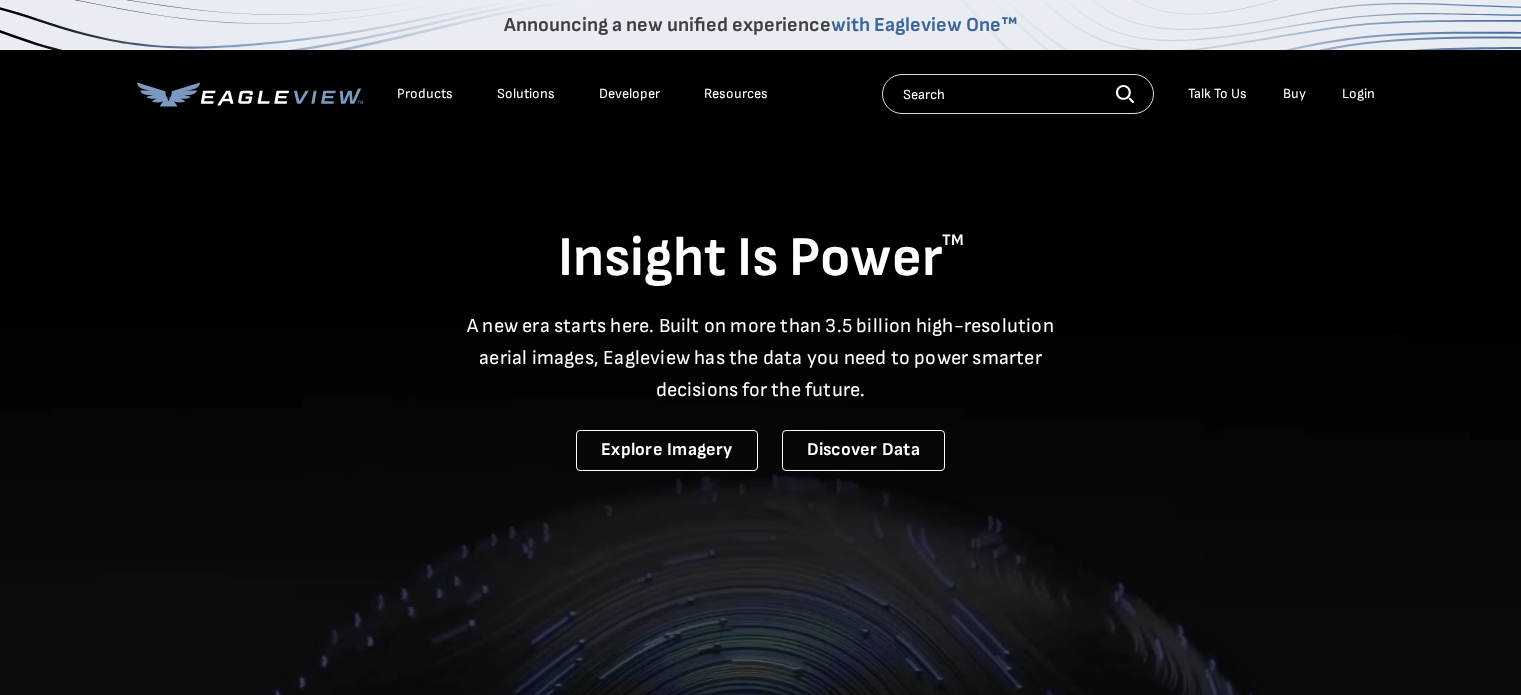 scroll, scrollTop: 0, scrollLeft: 0, axis: both 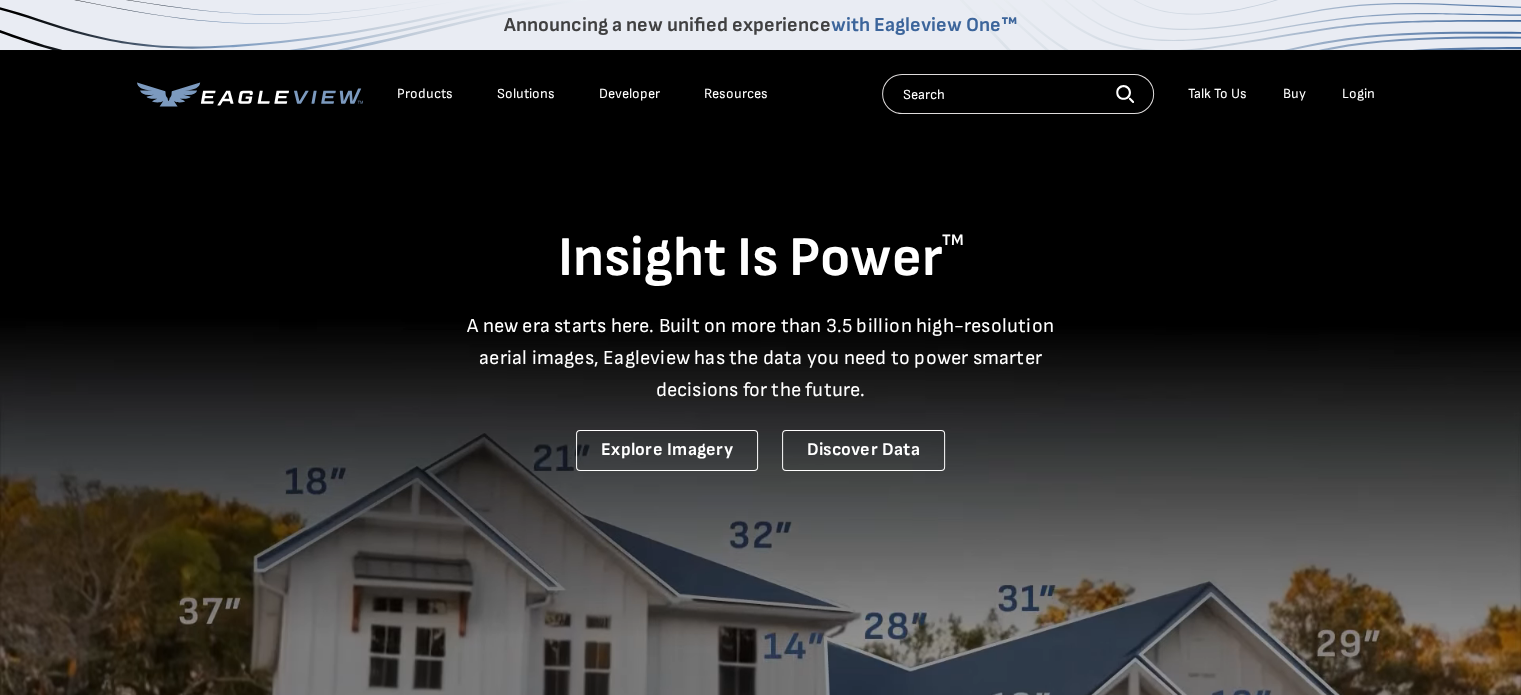 click on "Announcing a new unified experience  with Eagleview One™
Products
Solutions
Developer
Resources
Search
Talk To Us" at bounding box center (760, 69) 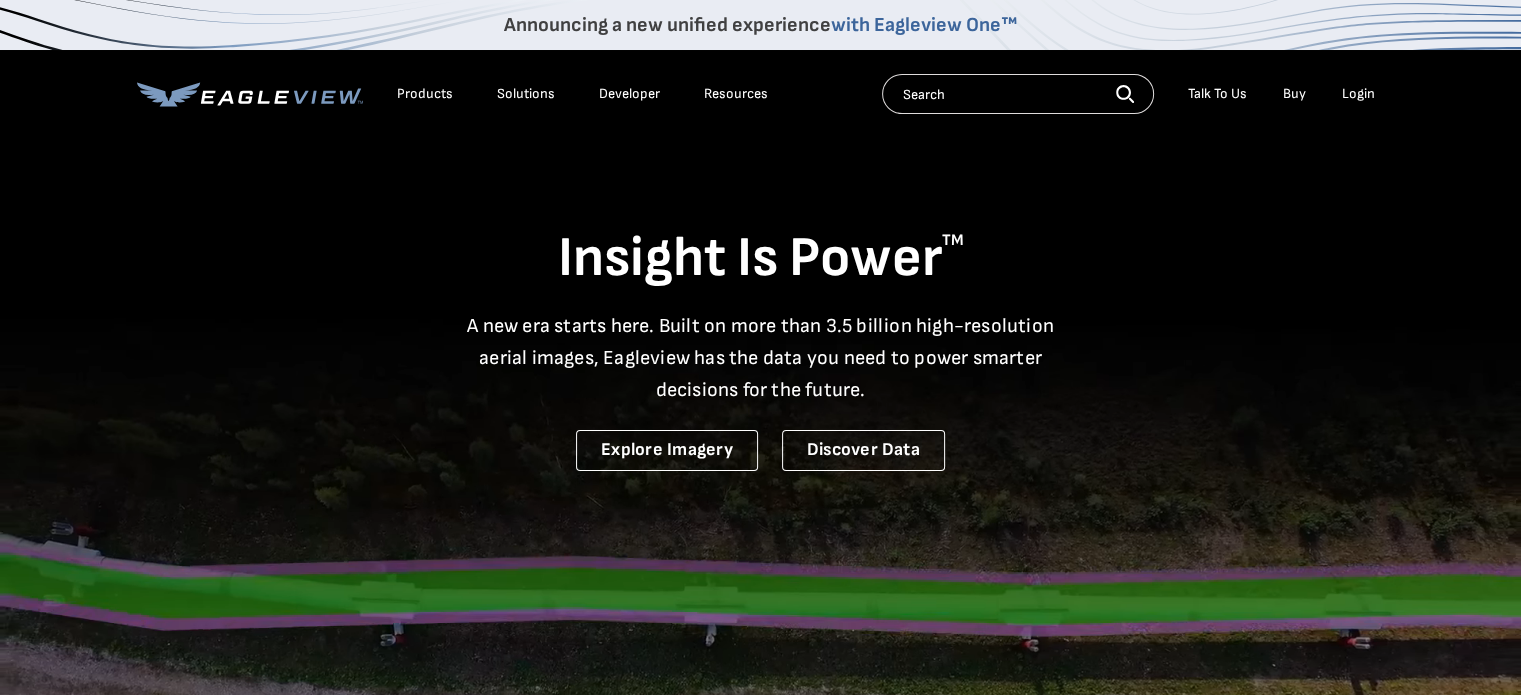 click on "Login" at bounding box center [1358, 94] 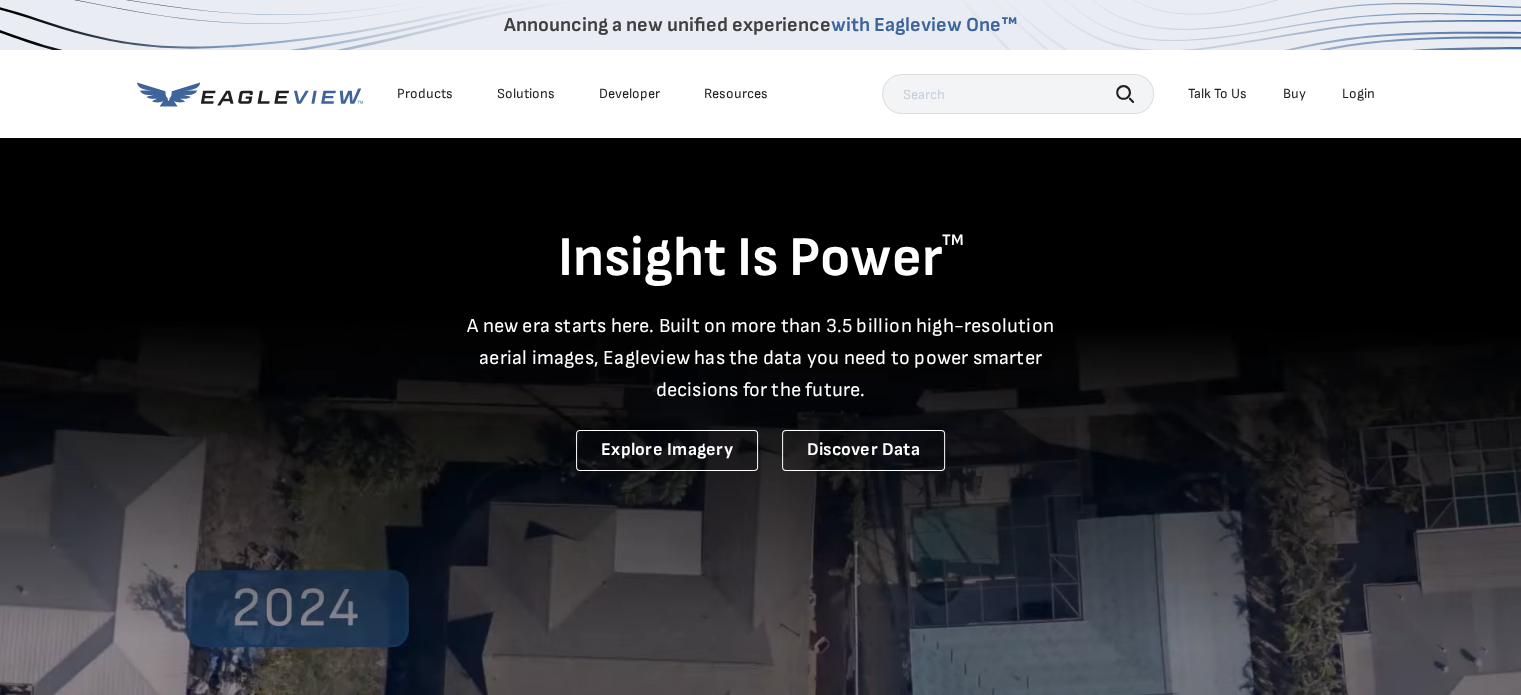 click on "Login" at bounding box center (1358, 94) 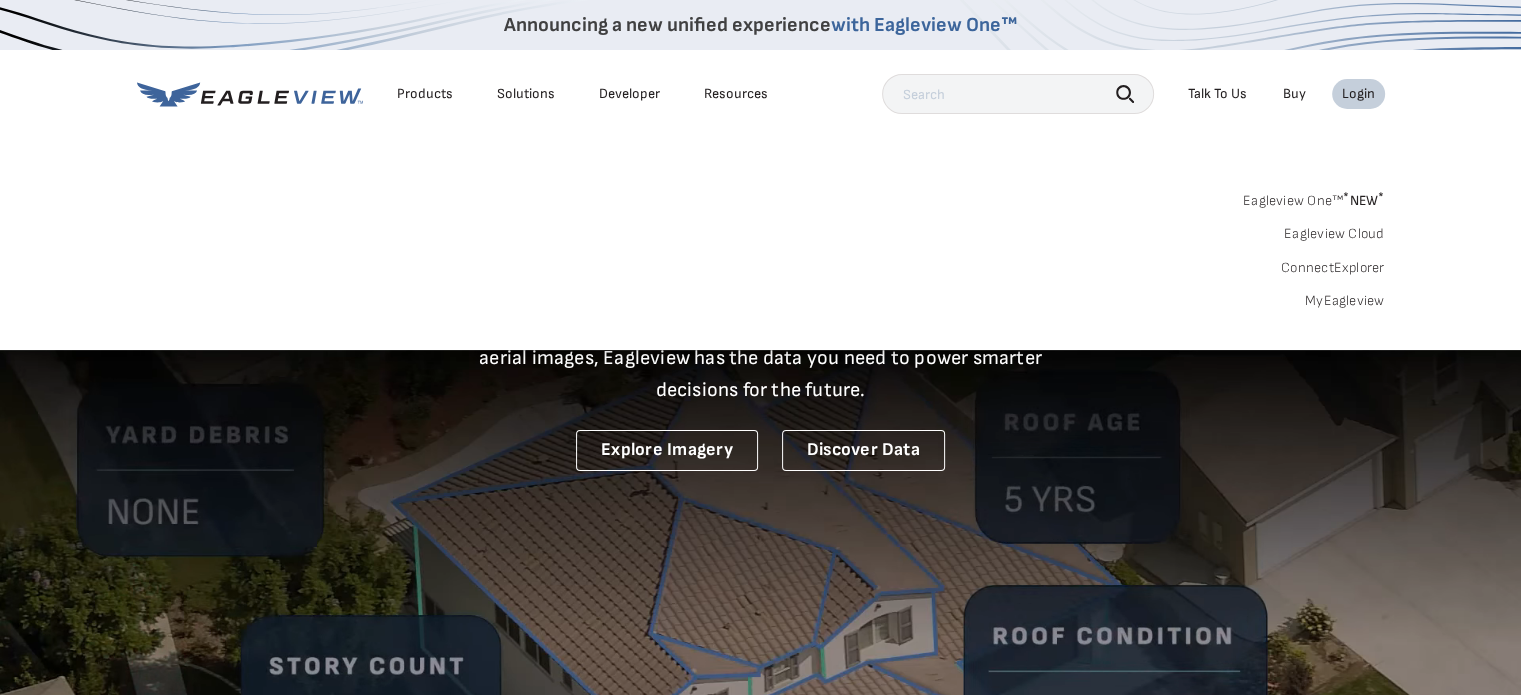 click on "MyEagleview" at bounding box center (1345, 301) 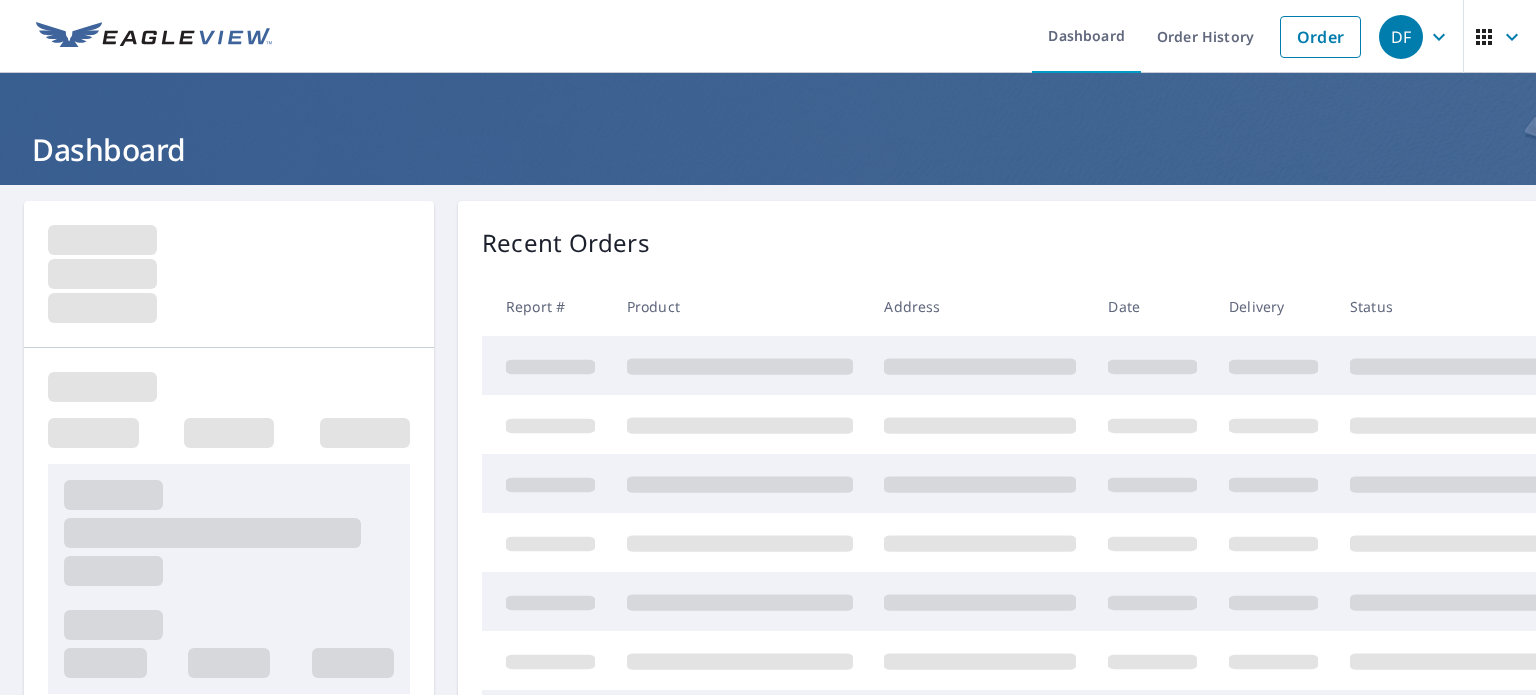 scroll, scrollTop: 0, scrollLeft: 0, axis: both 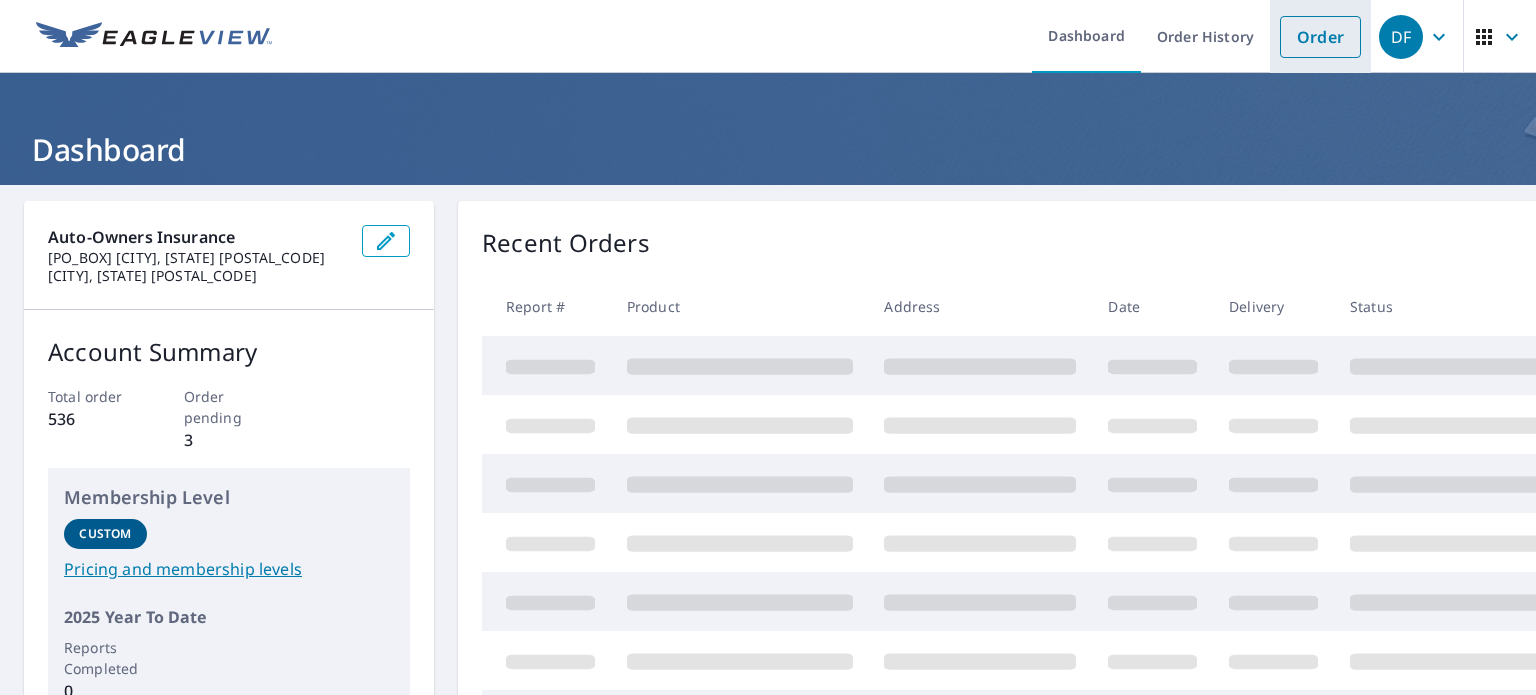 click on "Order" at bounding box center [1320, 37] 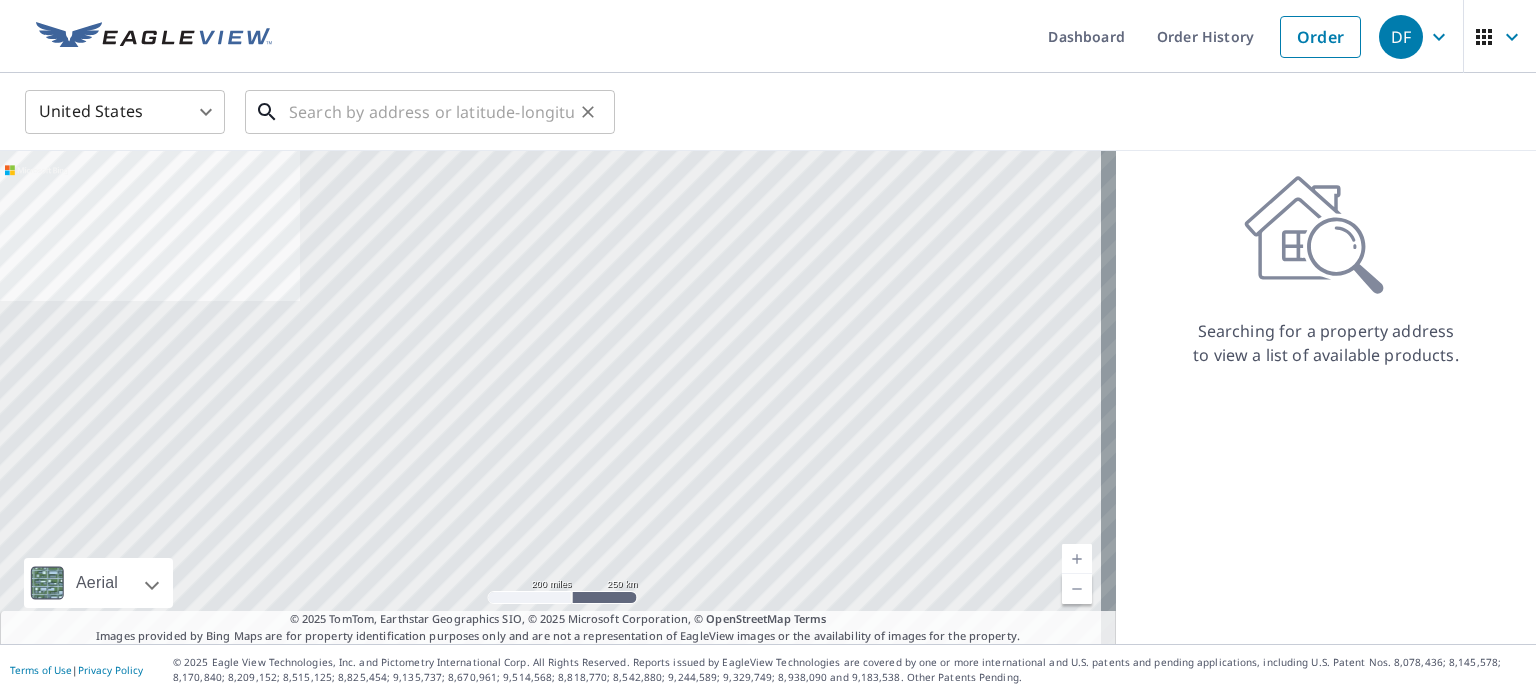 click at bounding box center [431, 112] 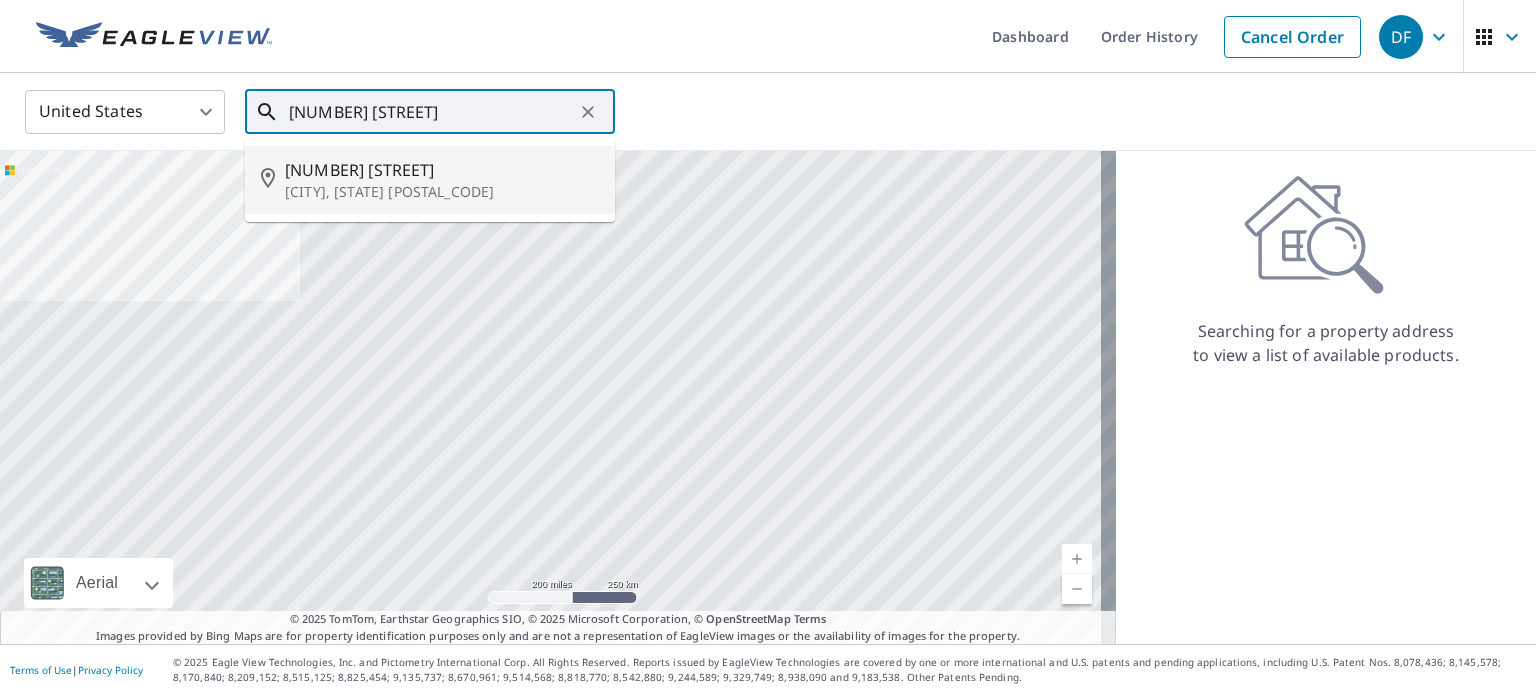 click on "6985 Spout Springs Rd" at bounding box center (442, 170) 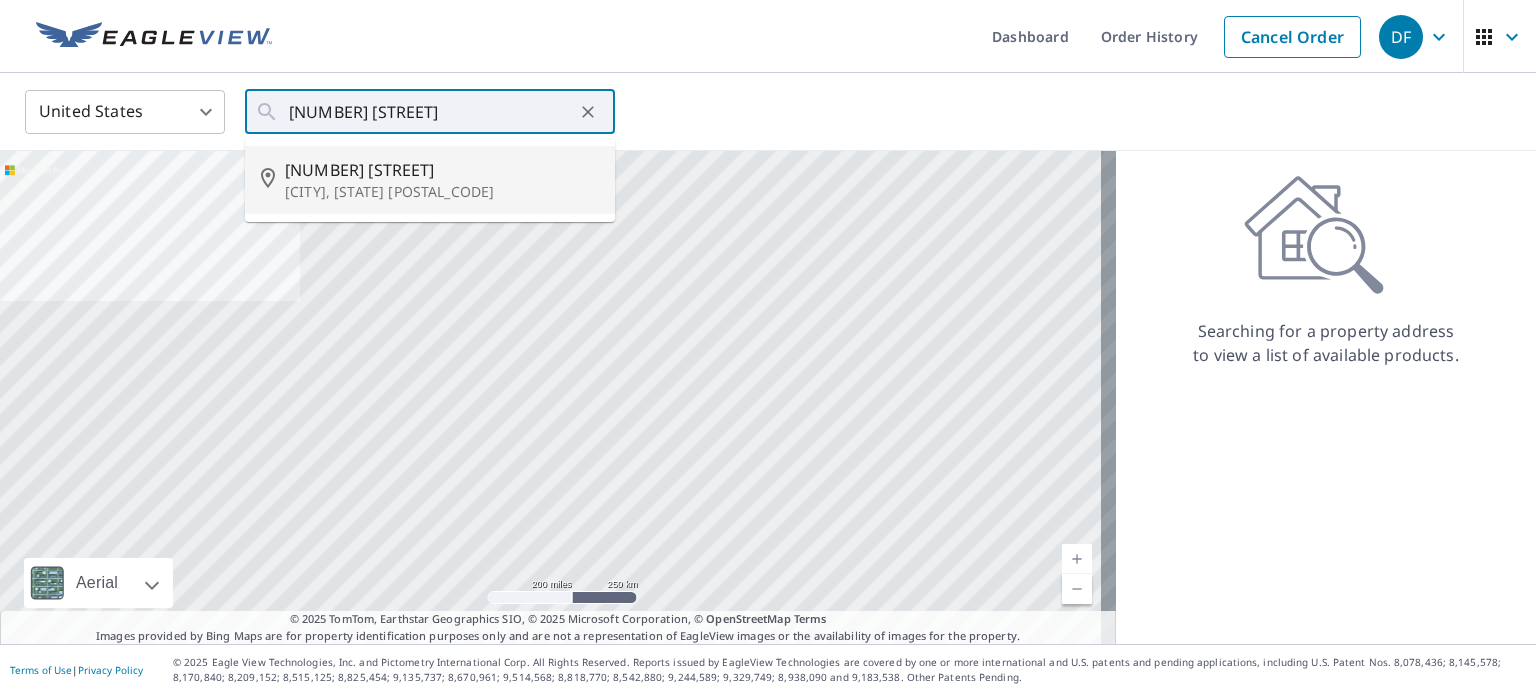 type on "6985 Spout Springs Rd Flowery Branch, GA 30542" 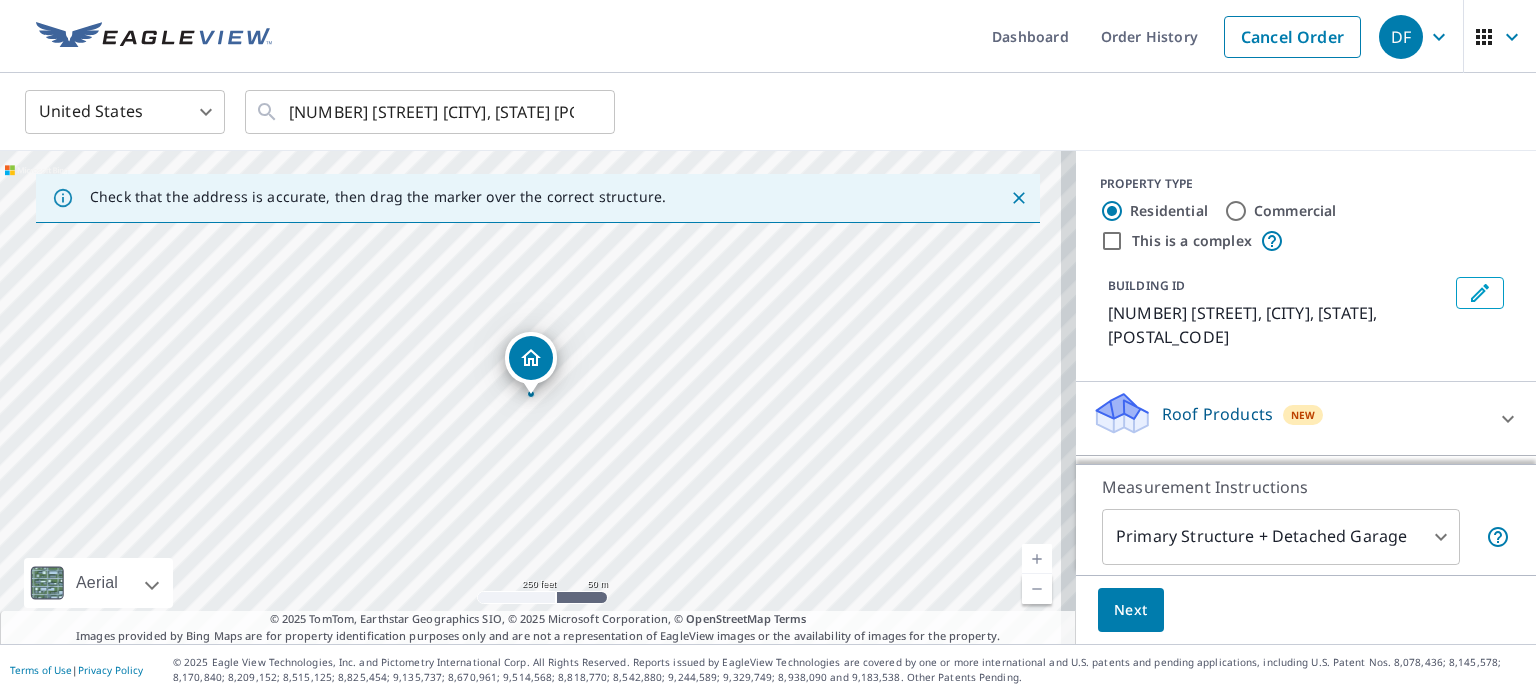 click on "Next" at bounding box center (1131, 610) 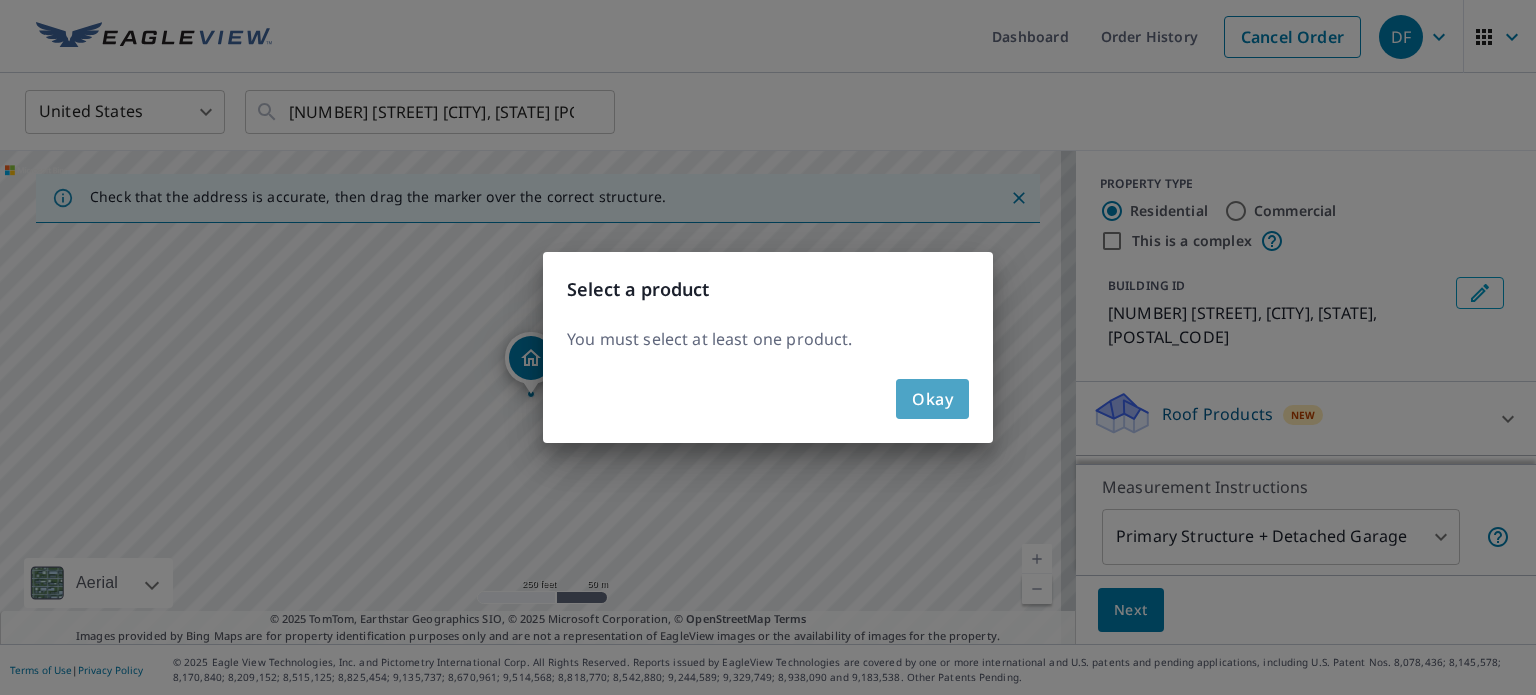 click on "Okay" at bounding box center (932, 399) 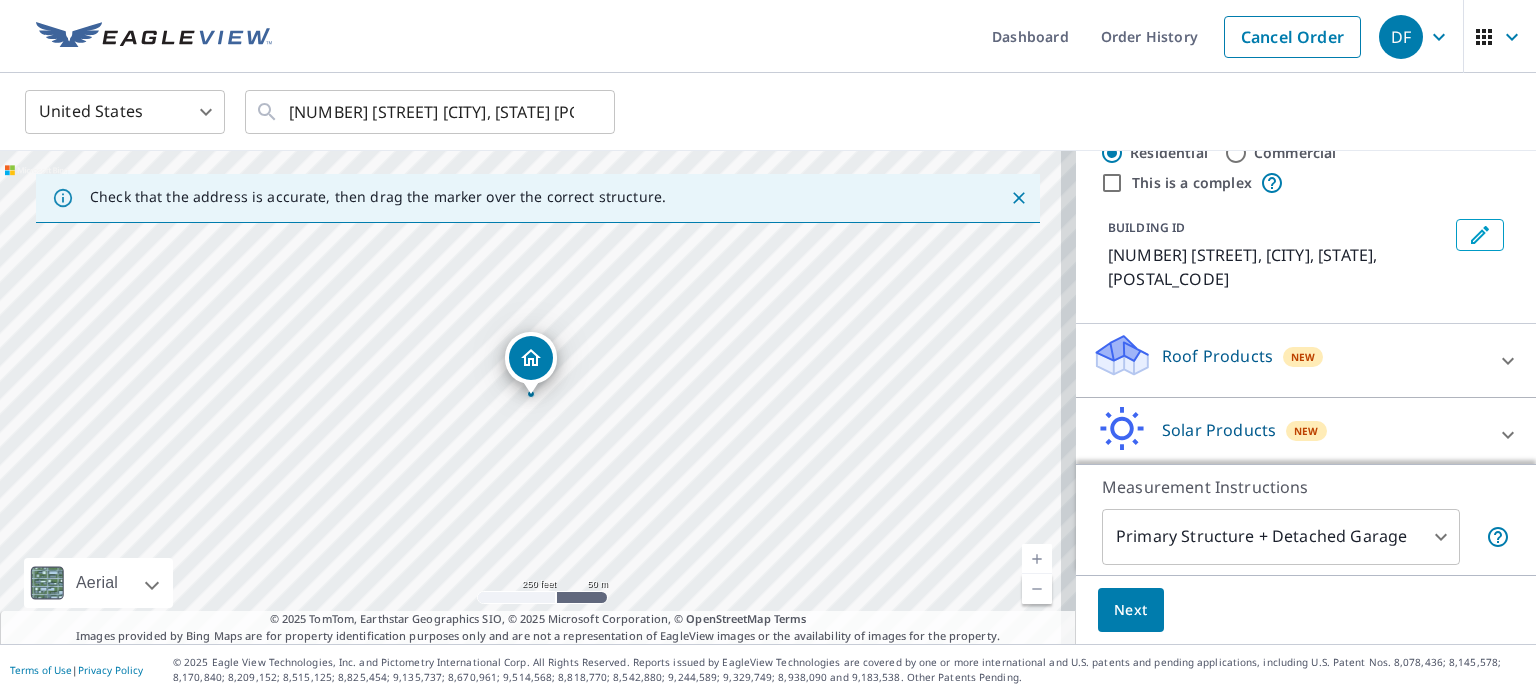 scroll, scrollTop: 138, scrollLeft: 0, axis: vertical 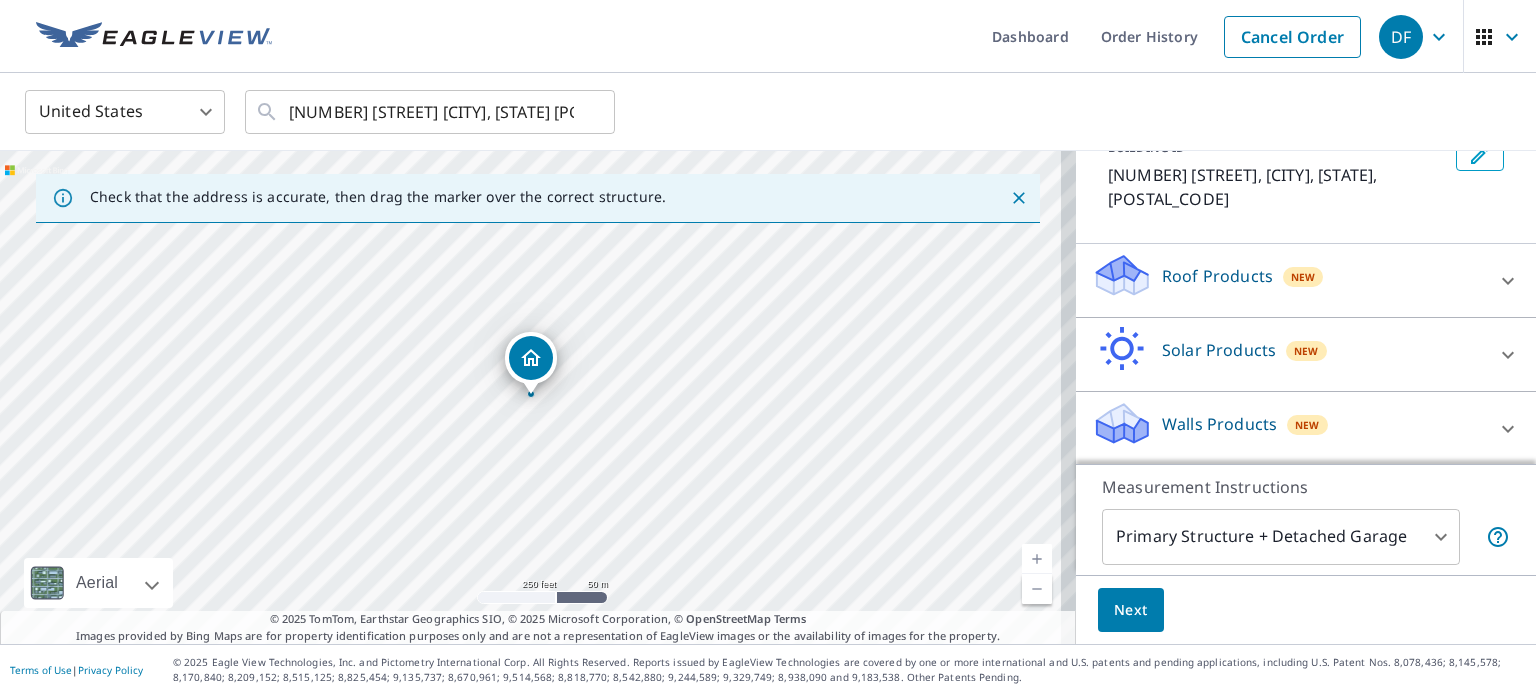 click on "Roof Products New" at bounding box center (1288, 280) 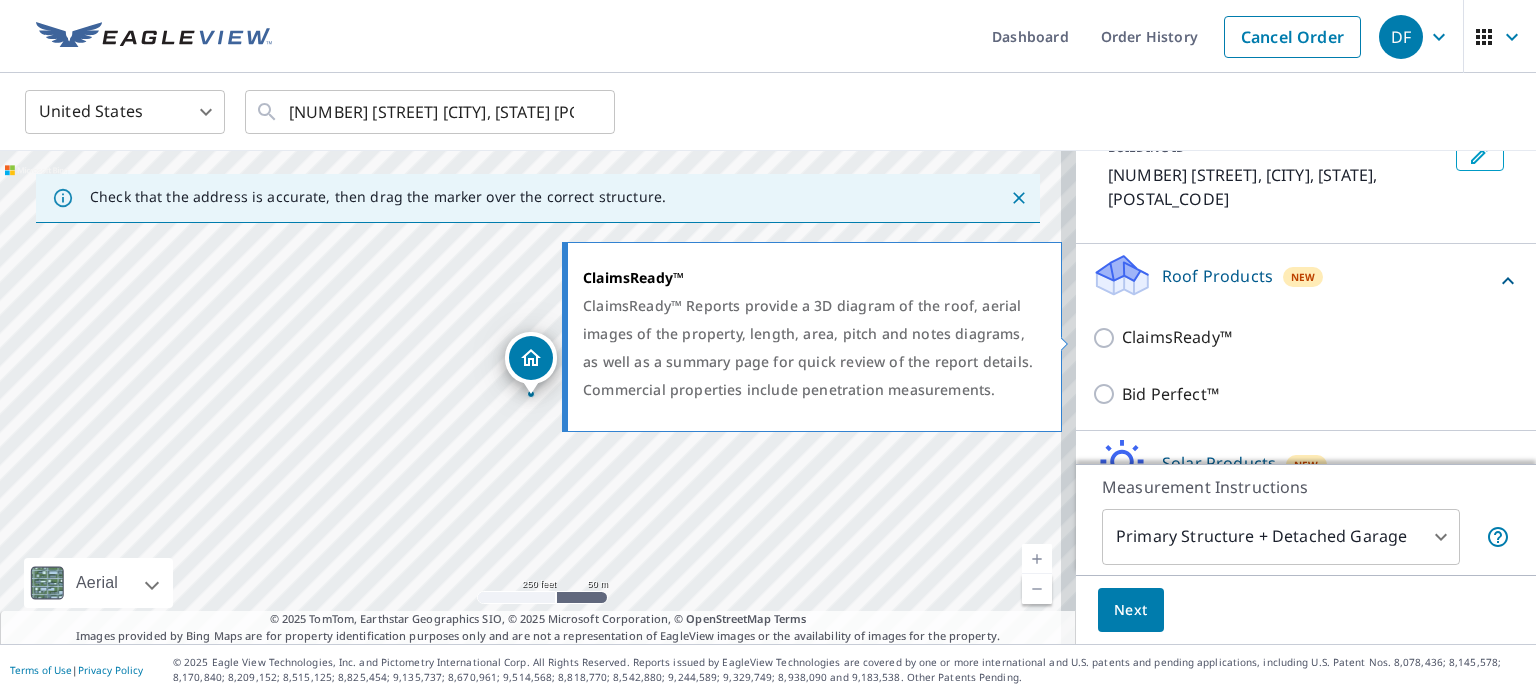 drag, startPoint x: 1173, startPoint y: 333, endPoint x: 1220, endPoint y: 331, distance: 47.042534 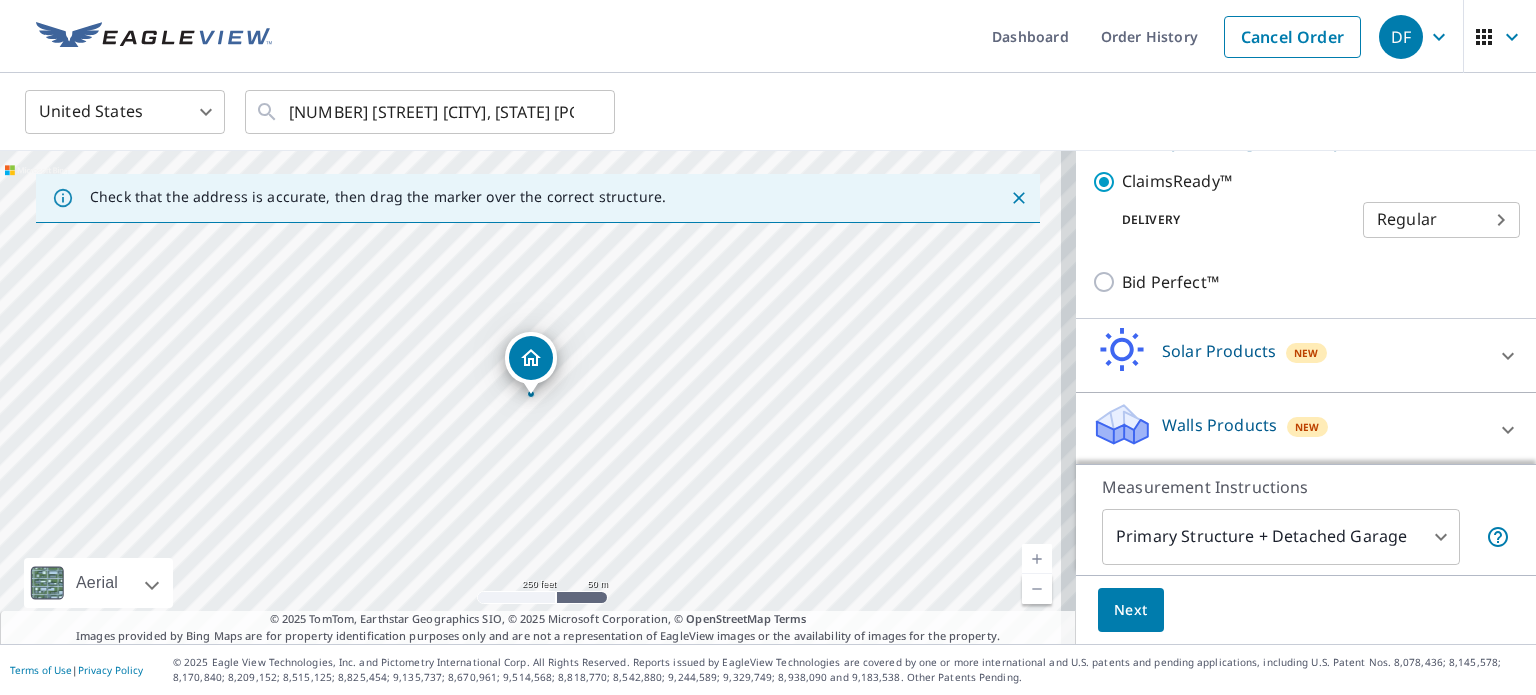 scroll, scrollTop: 316, scrollLeft: 0, axis: vertical 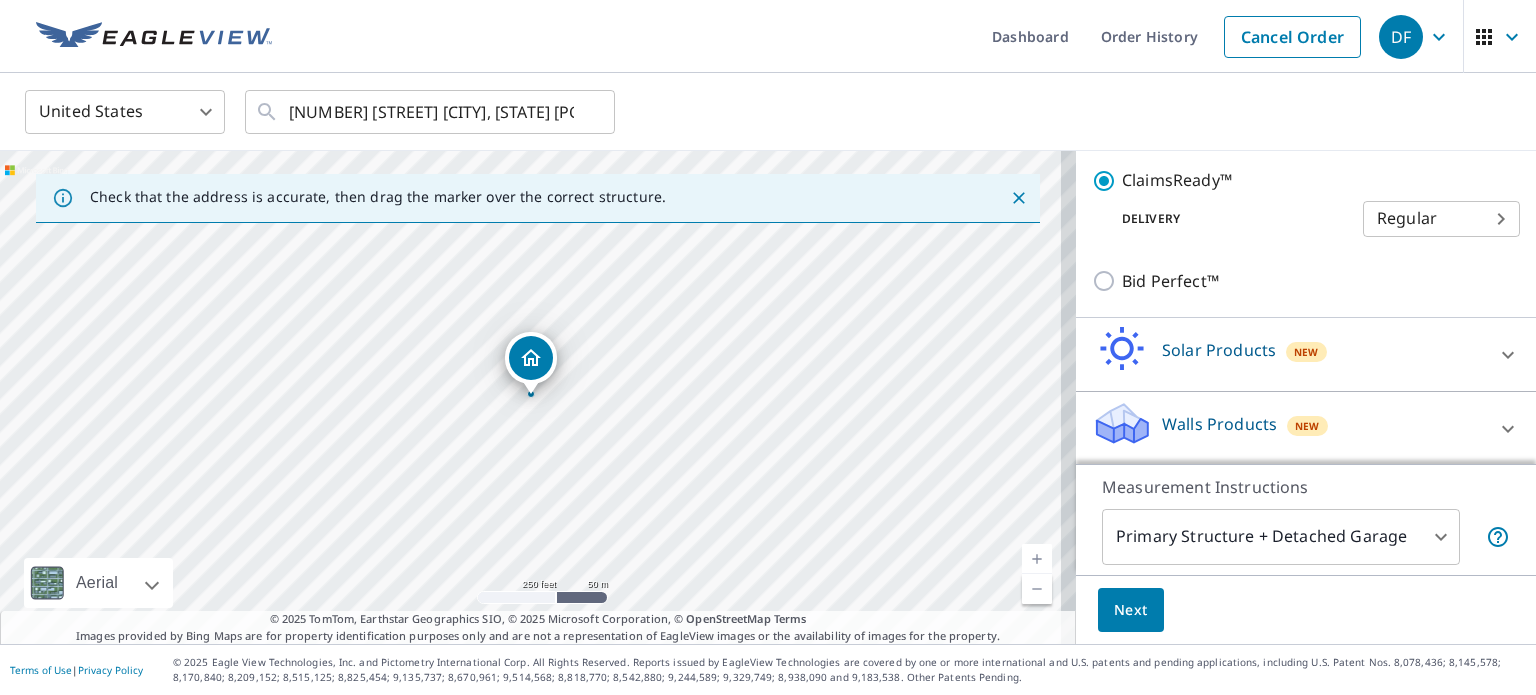click on "Next" at bounding box center (1131, 610) 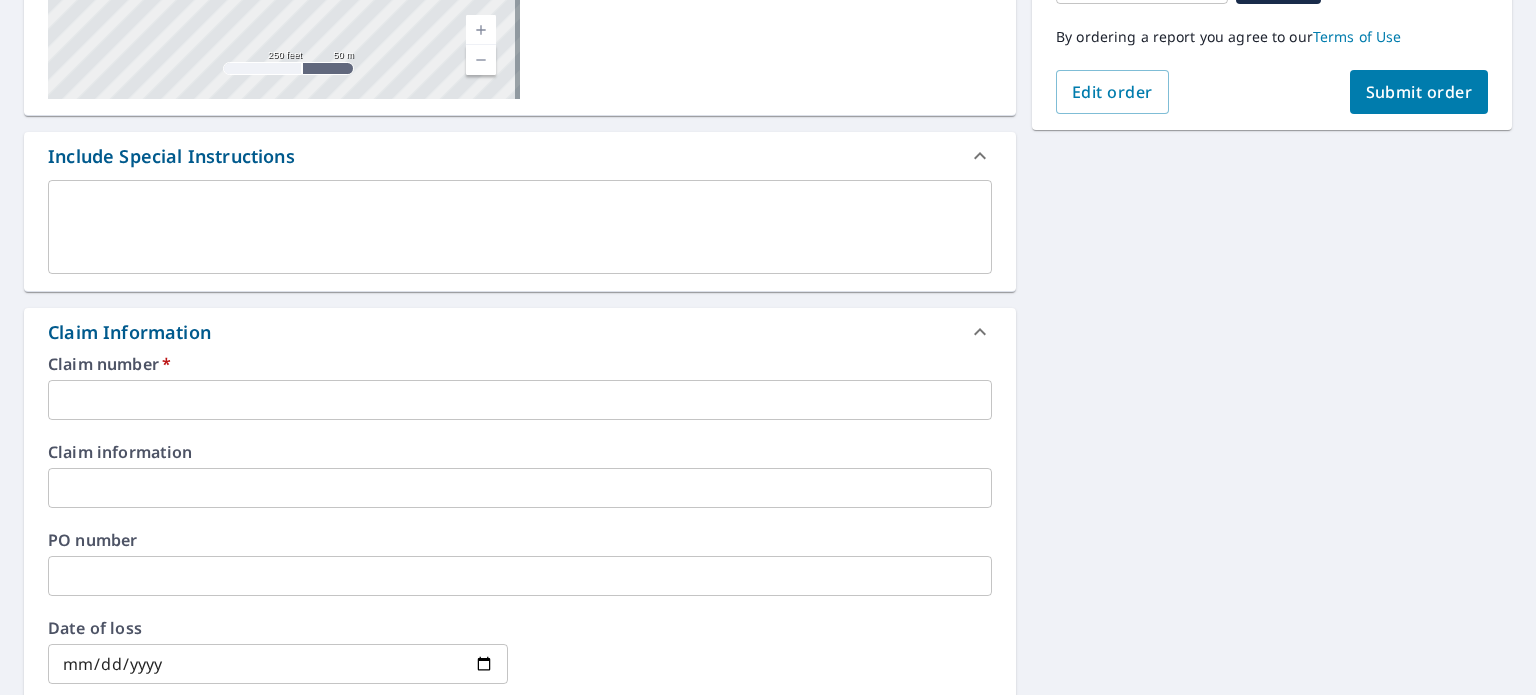 scroll, scrollTop: 475, scrollLeft: 0, axis: vertical 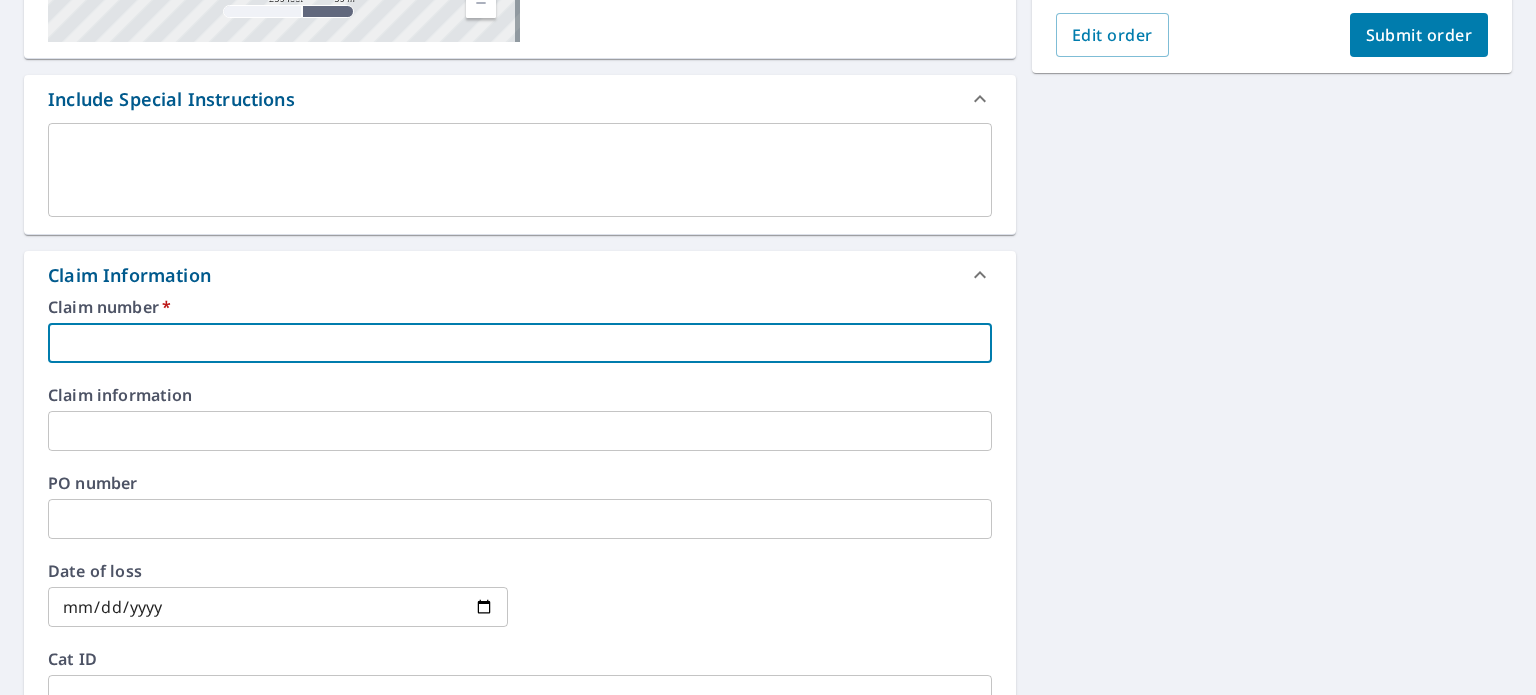 drag, startPoint x: 260, startPoint y: 329, endPoint x: 245, endPoint y: 321, distance: 17 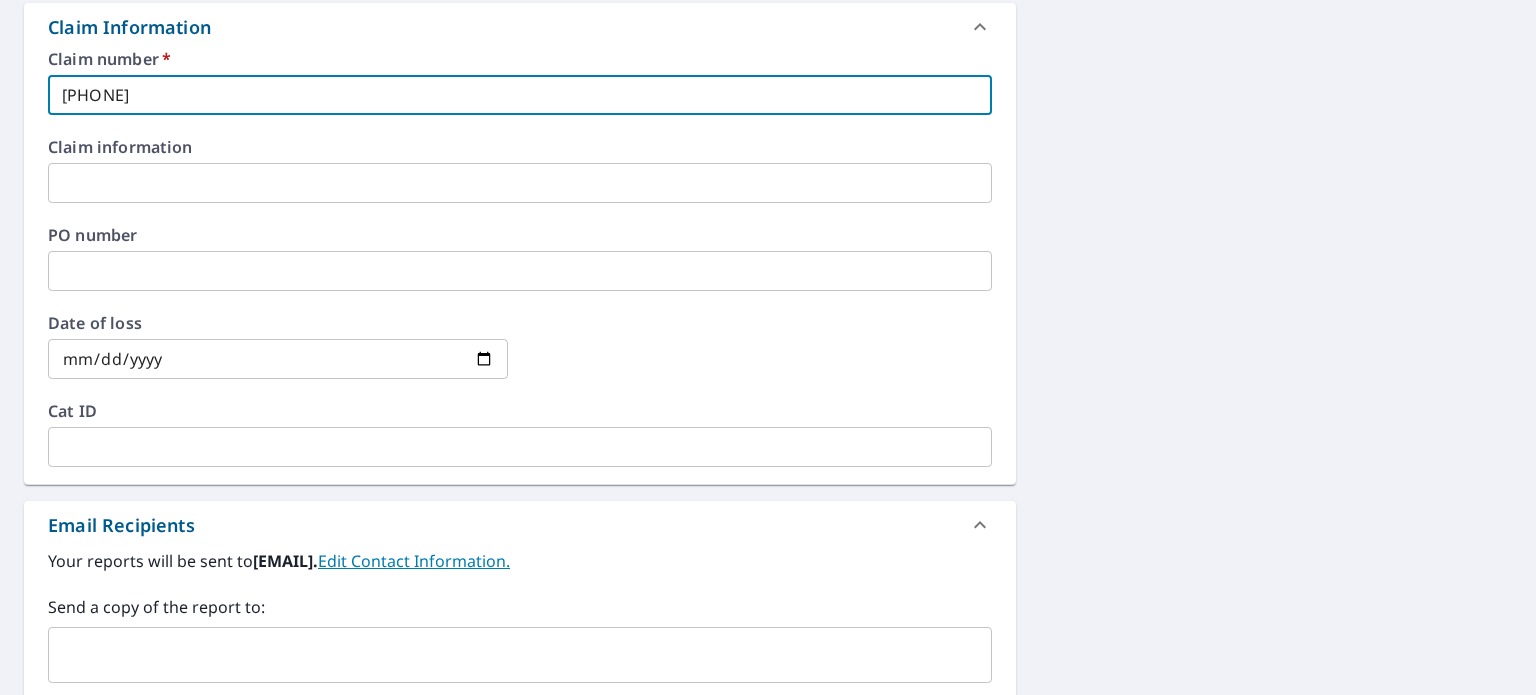 scroll, scrollTop: 724, scrollLeft: 0, axis: vertical 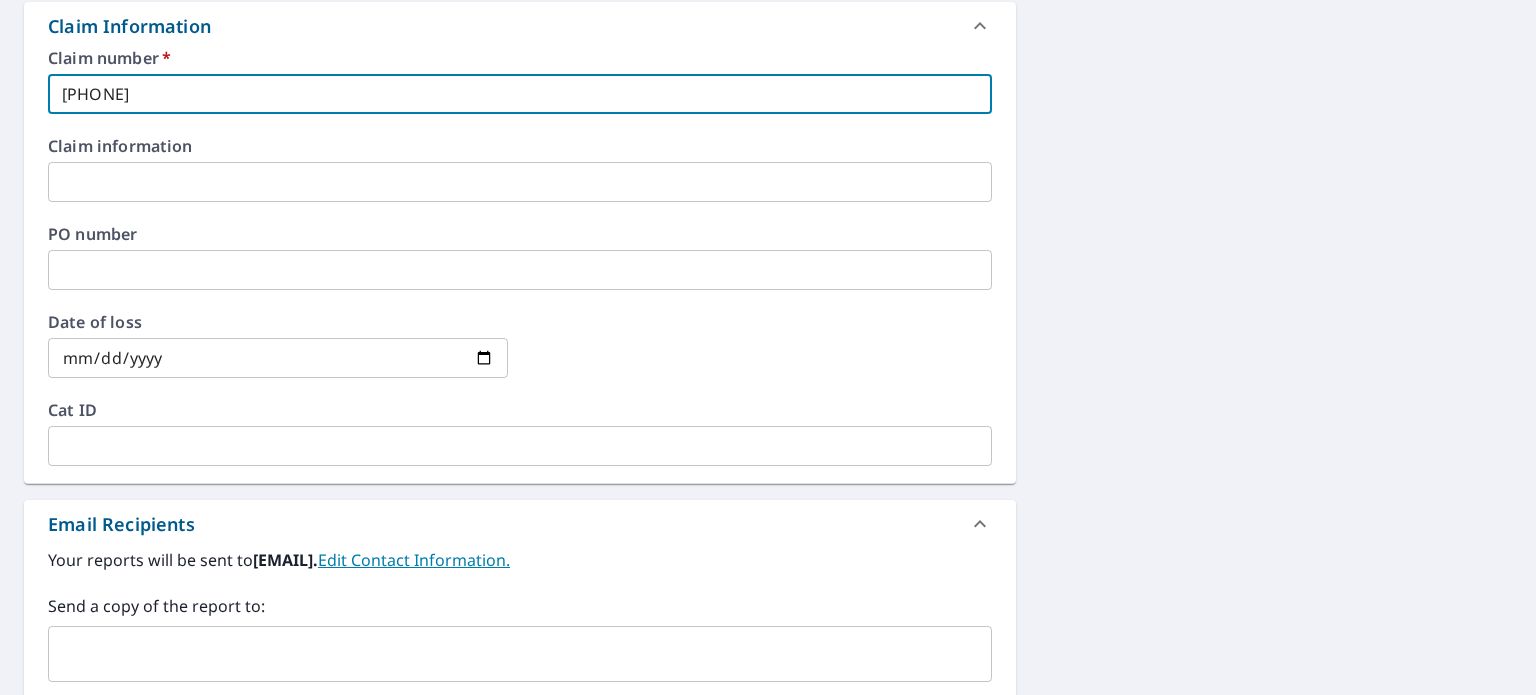 type on "300-475914-2025" 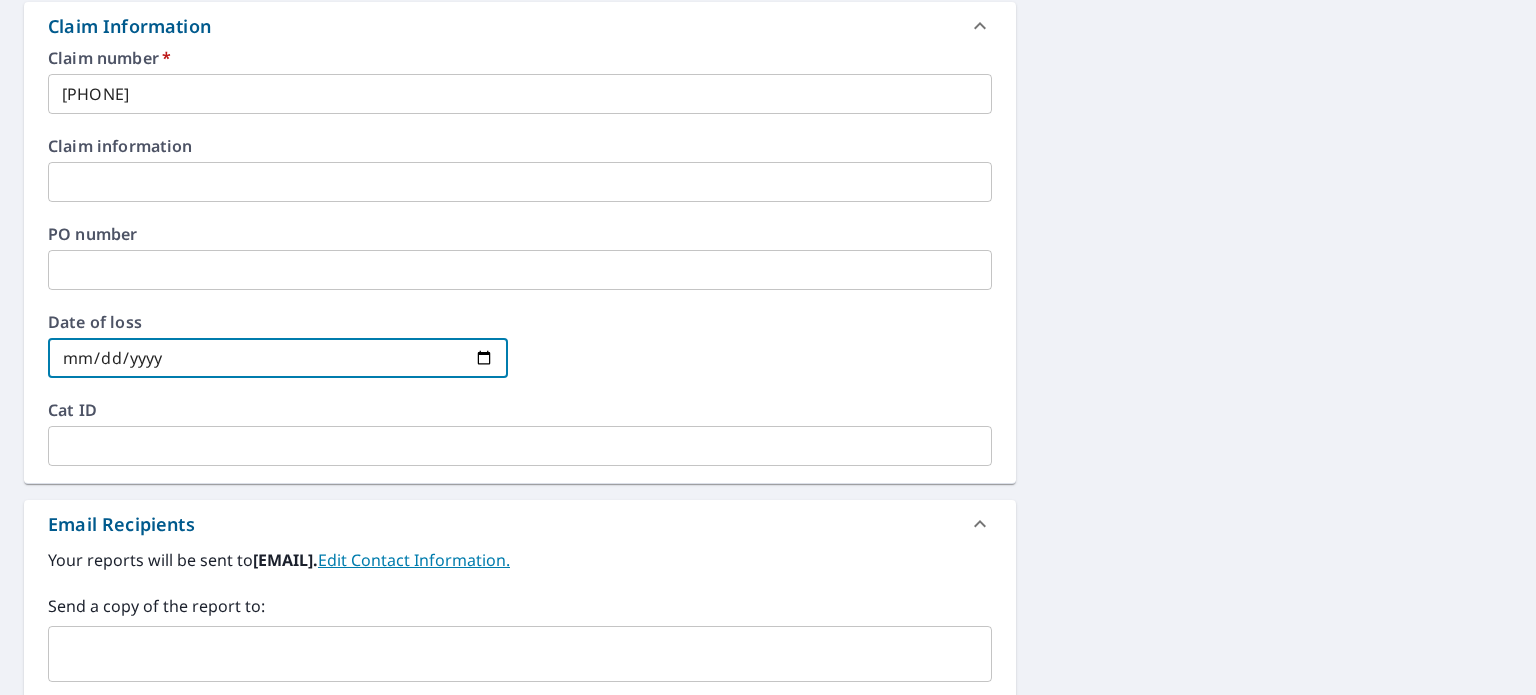 type on "2025-06-26" 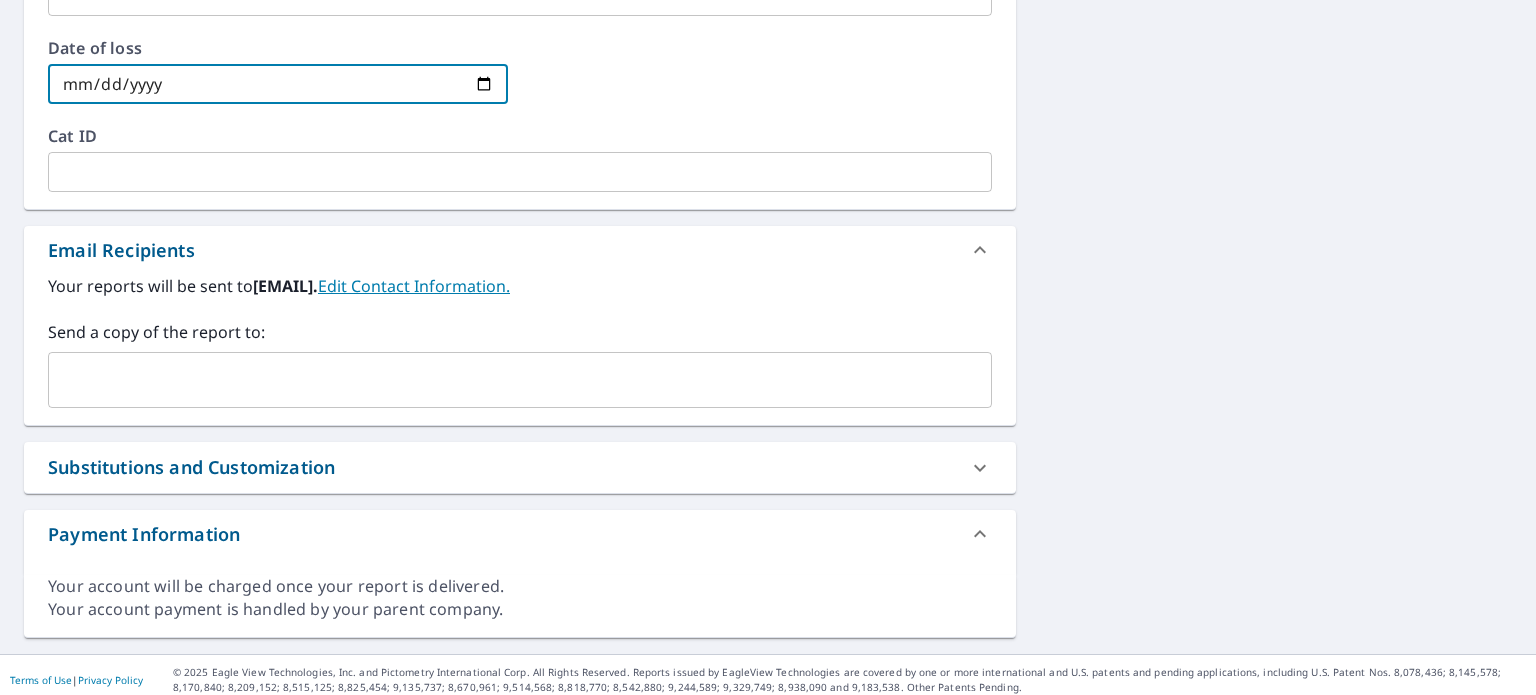 scroll, scrollTop: 1006, scrollLeft: 0, axis: vertical 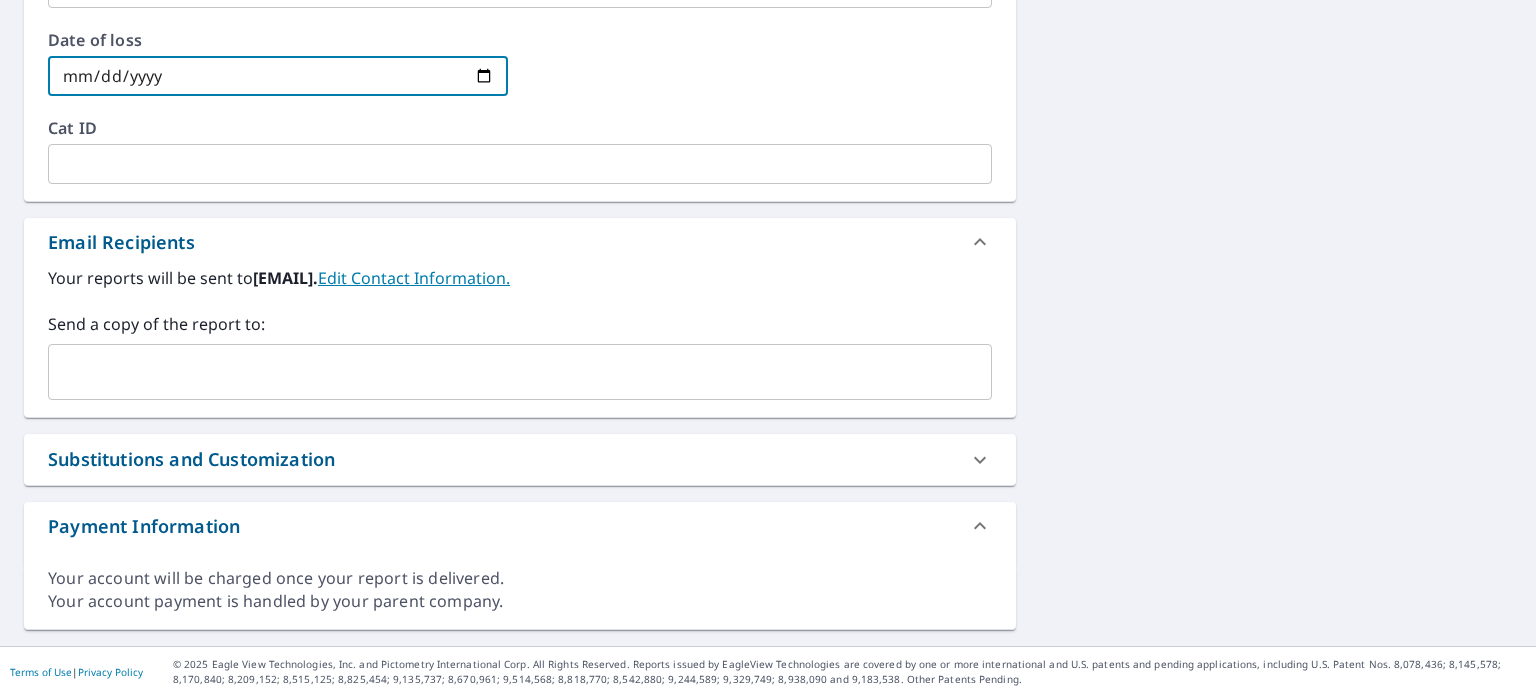 click at bounding box center (505, 372) 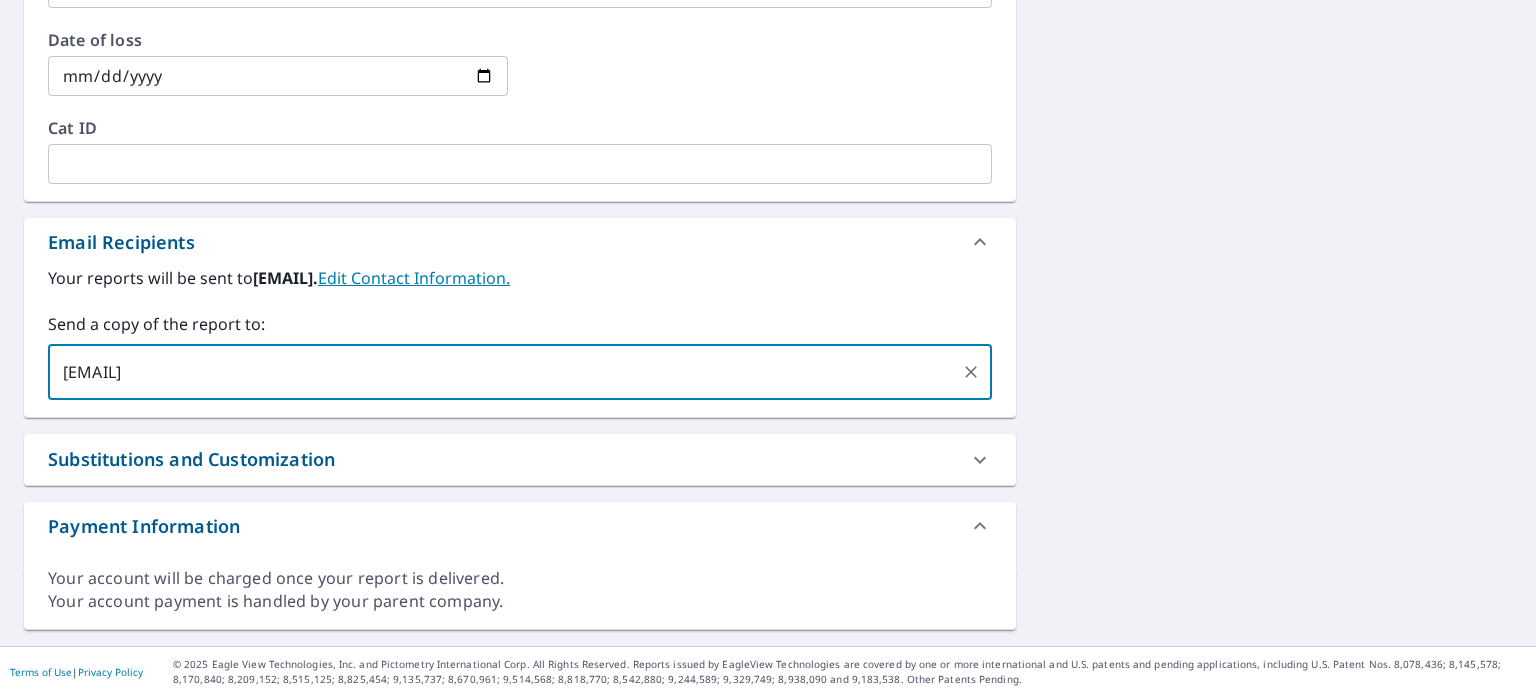 type on "carco.anthony@aoins.com" 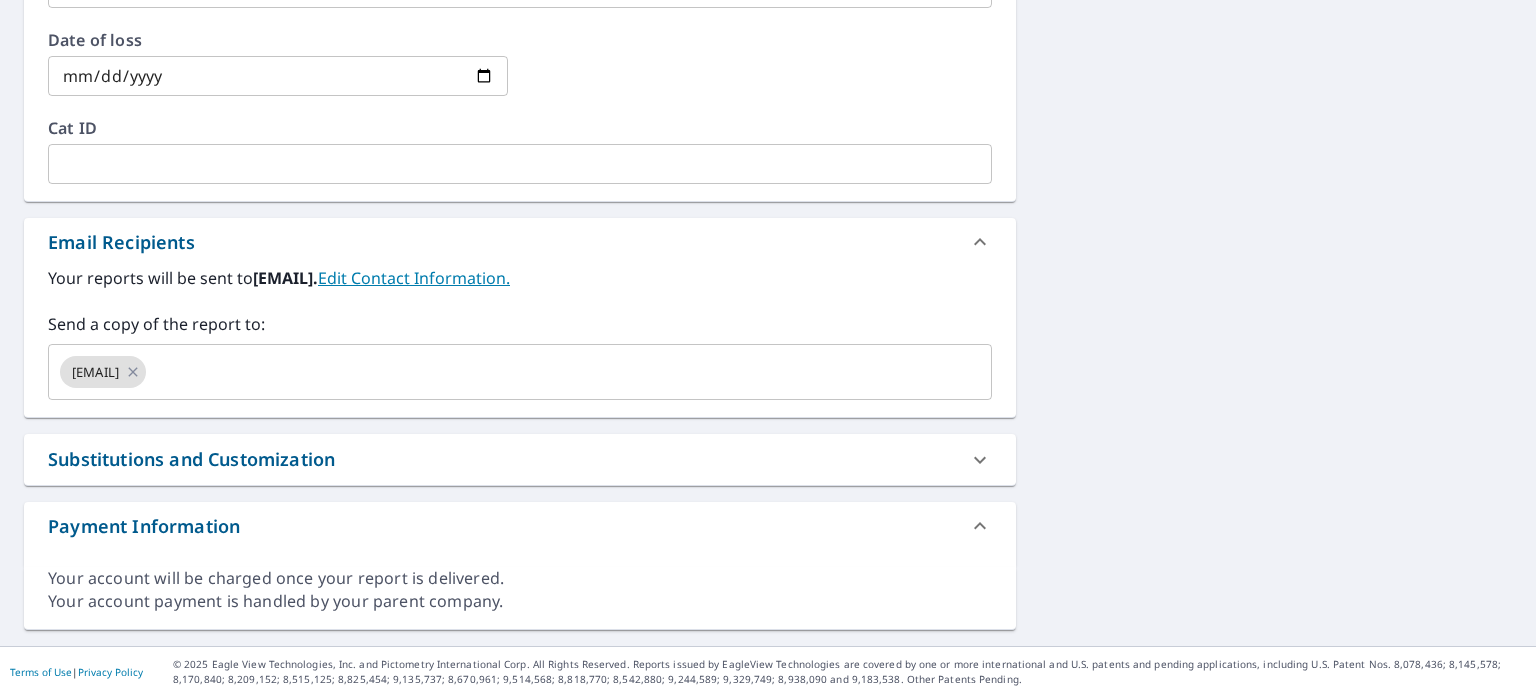 click on "Send a copy of the report to:" at bounding box center (520, 324) 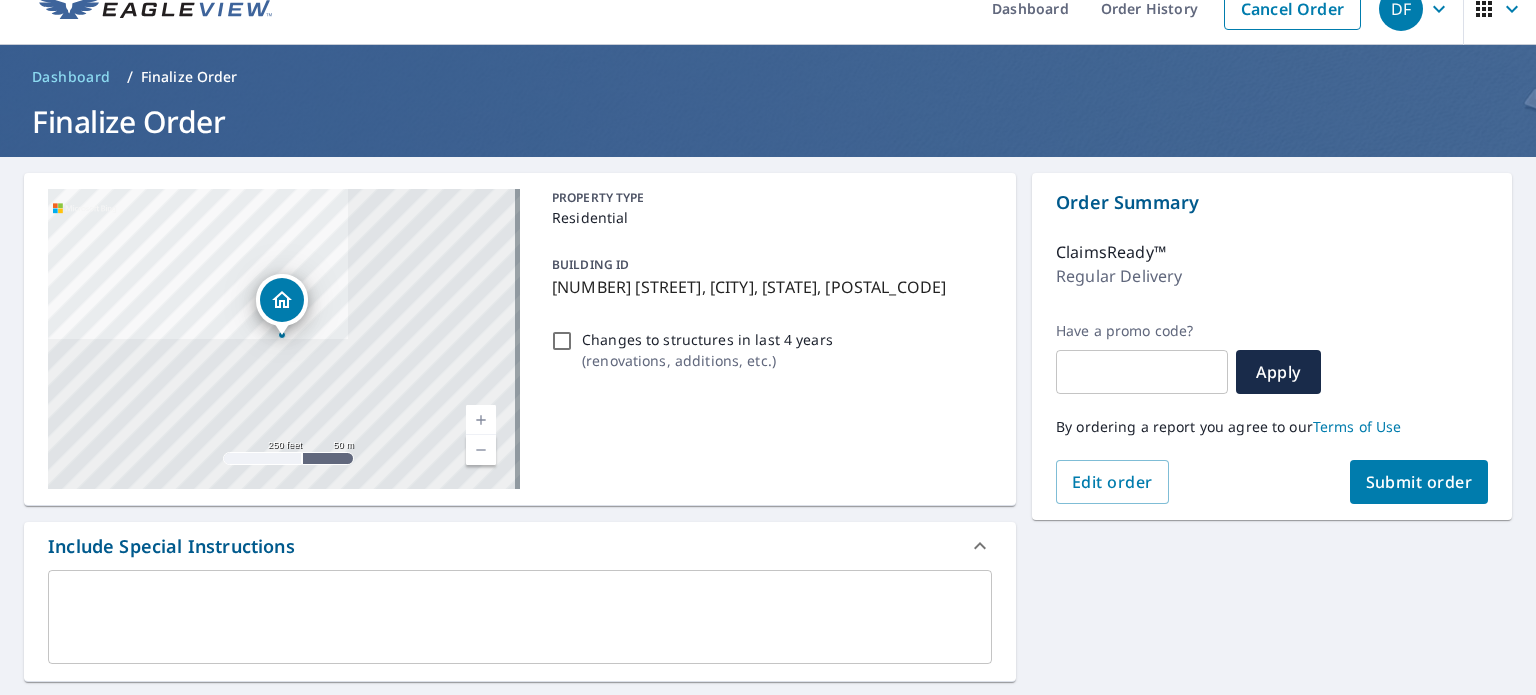 scroll, scrollTop: 0, scrollLeft: 0, axis: both 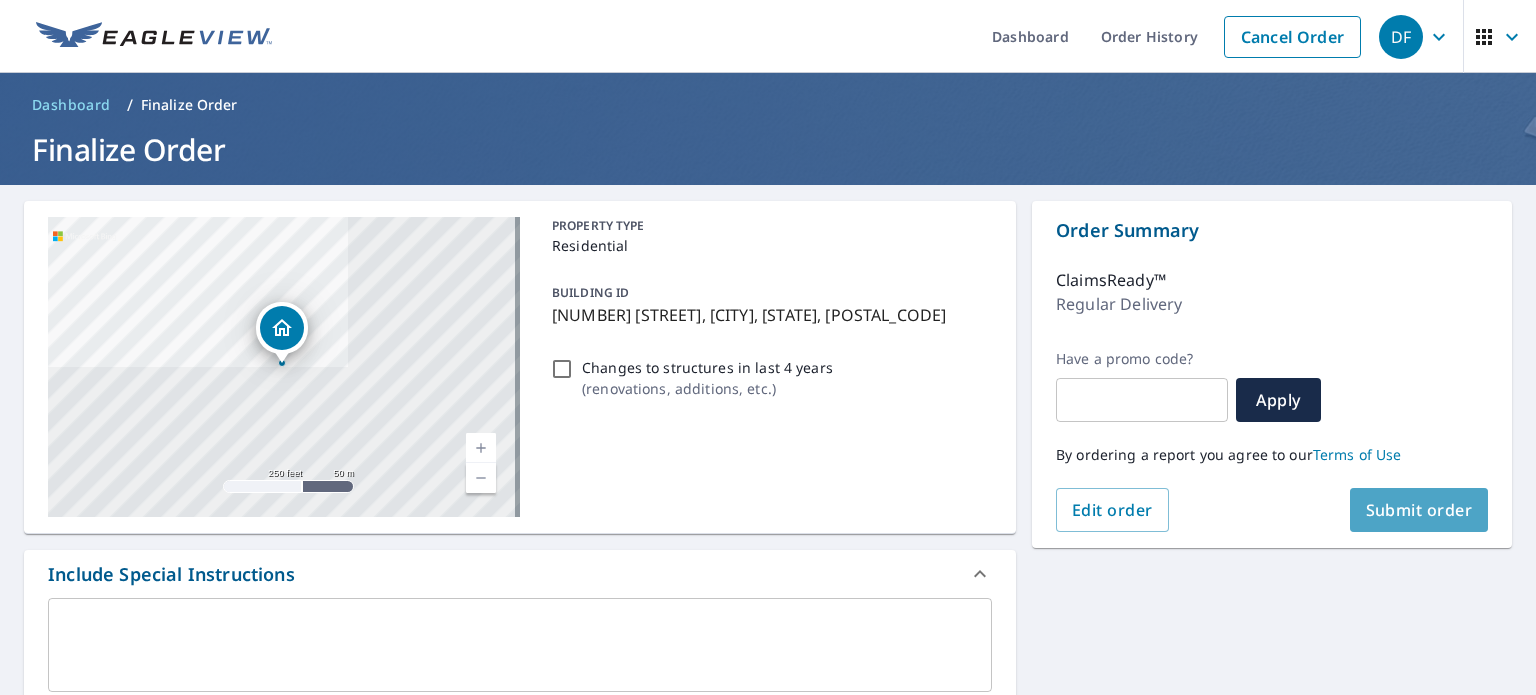 click on "Submit order" at bounding box center [1419, 510] 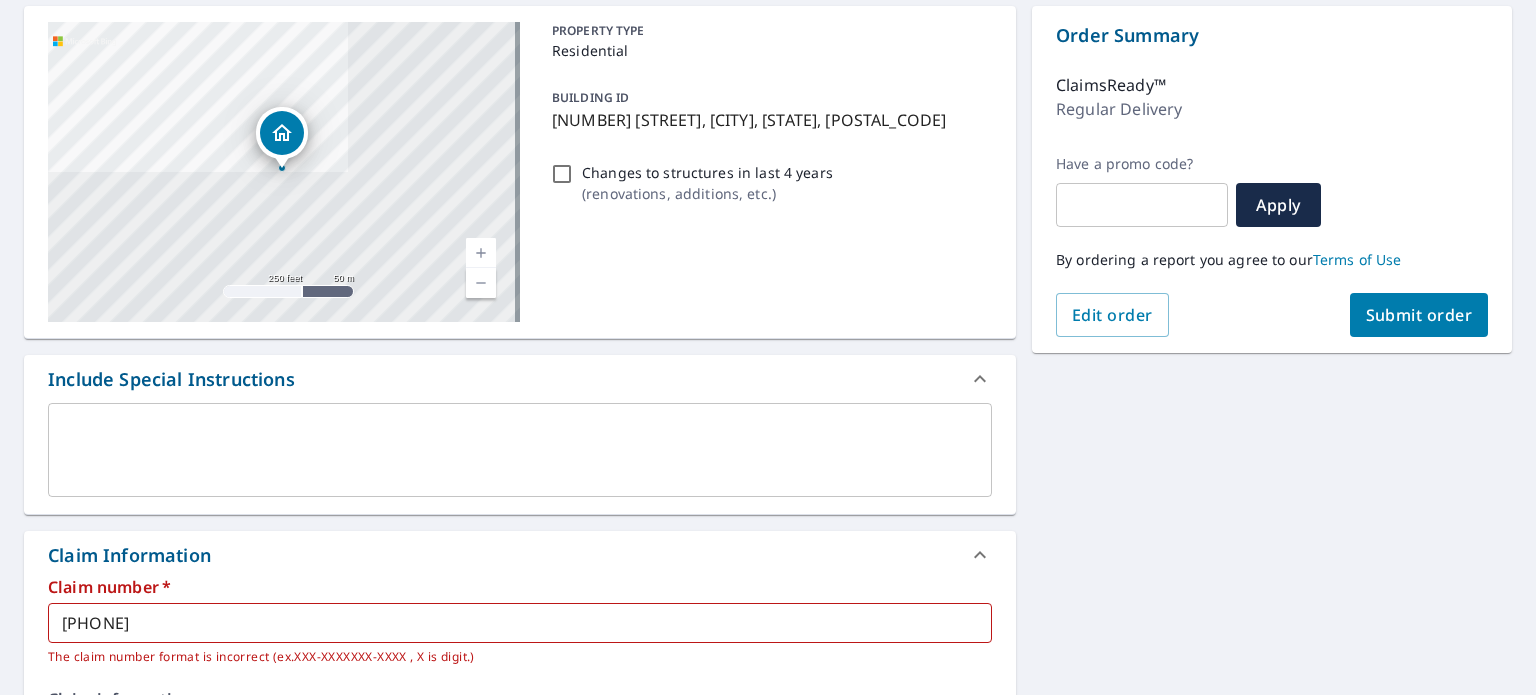 scroll, scrollTop: 524, scrollLeft: 0, axis: vertical 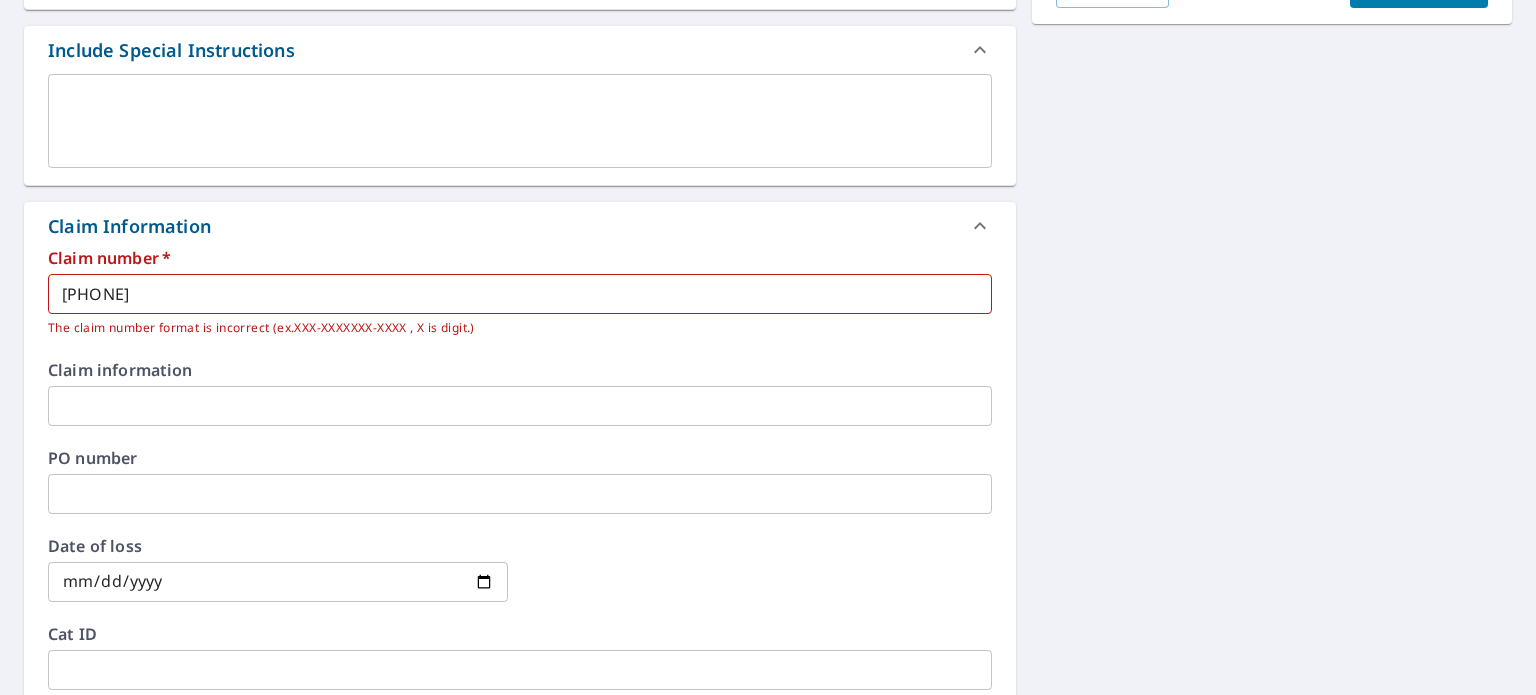 click on "300-475914-2025" at bounding box center (520, 294) 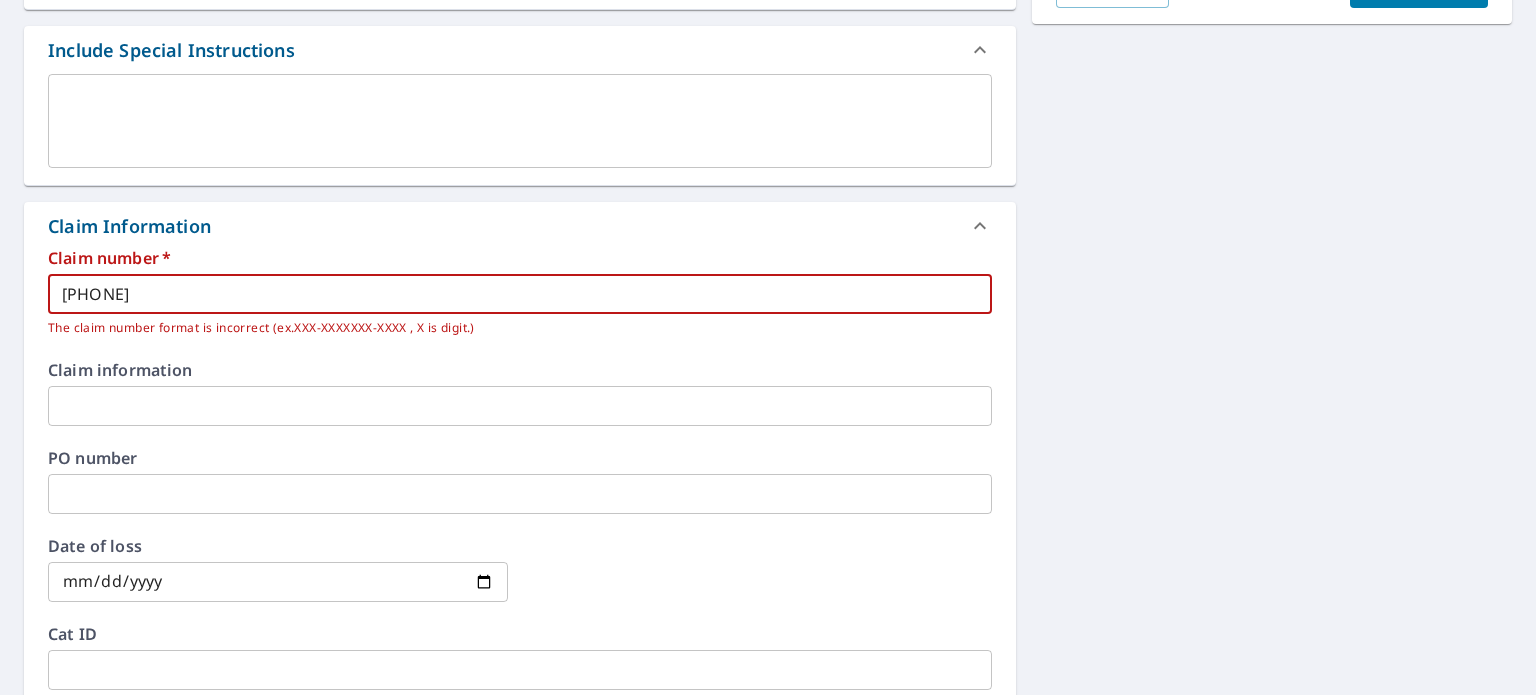 click on "300-475914-2025" at bounding box center [520, 294] 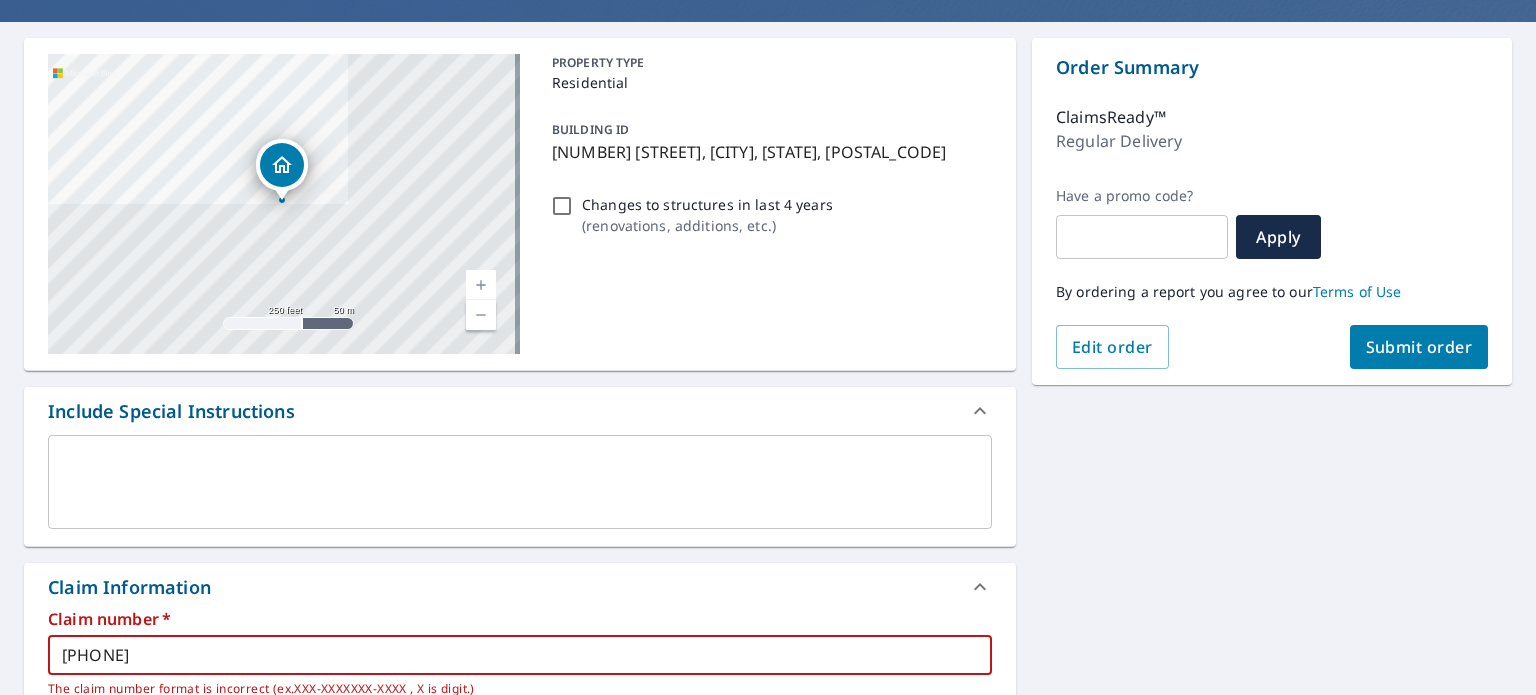 scroll, scrollTop: 150, scrollLeft: 0, axis: vertical 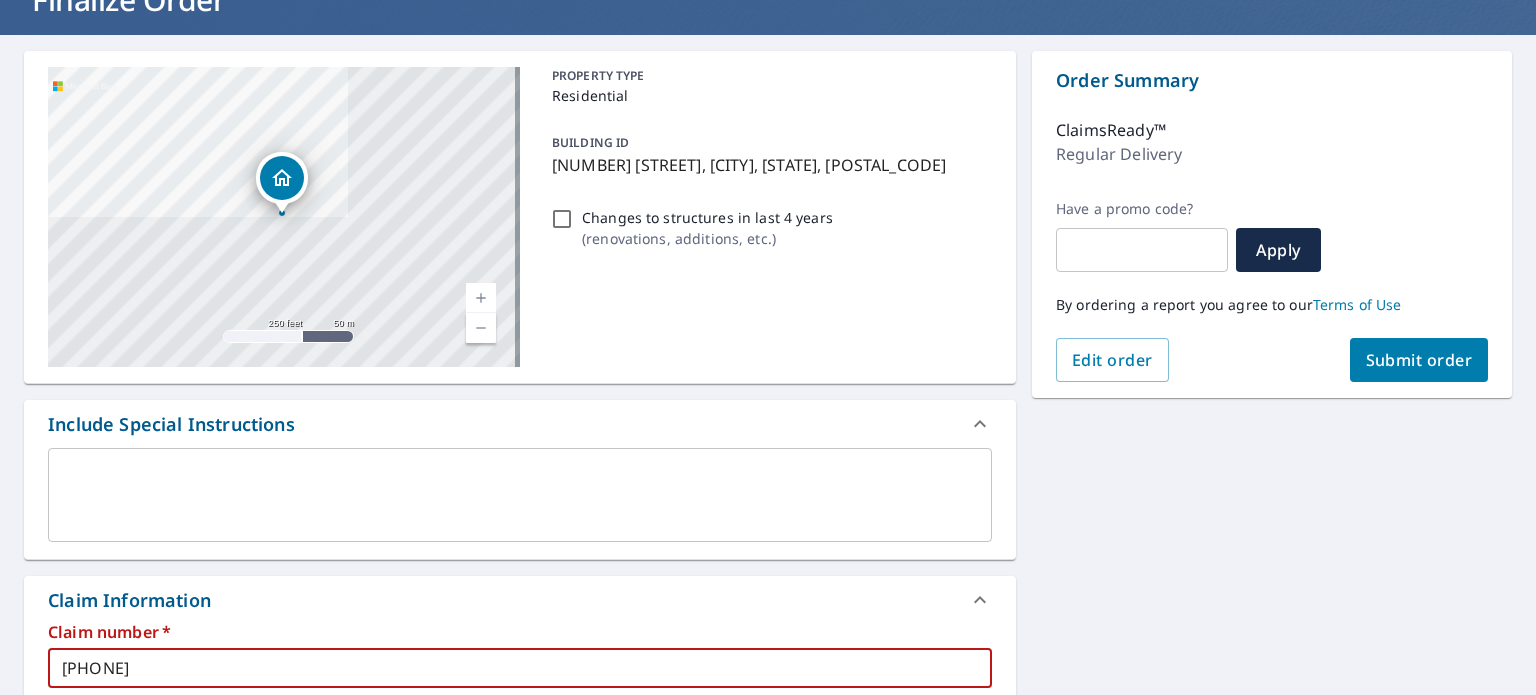 type on "300-0475914-2025" 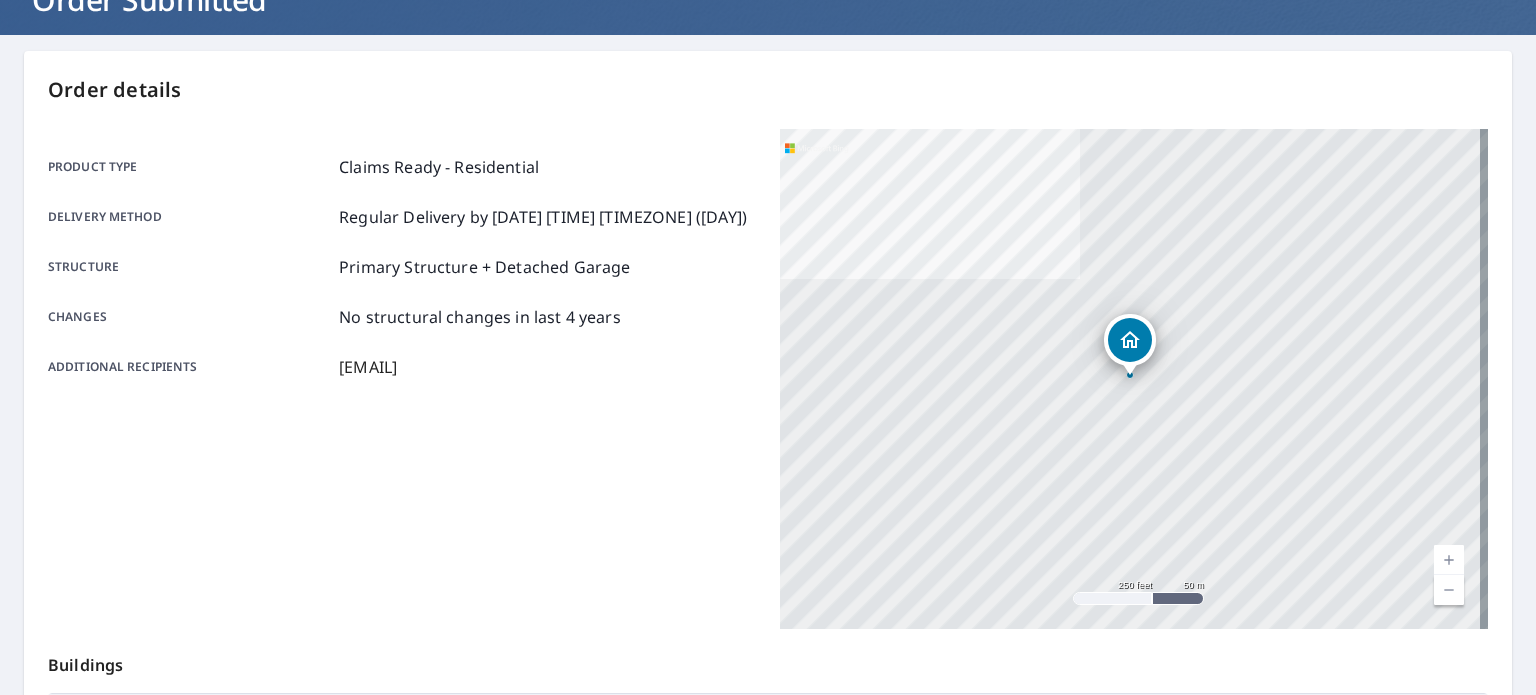 drag, startPoint x: 199, startPoint y: 174, endPoint x: 477, endPoint y: 433, distance: 379.95395 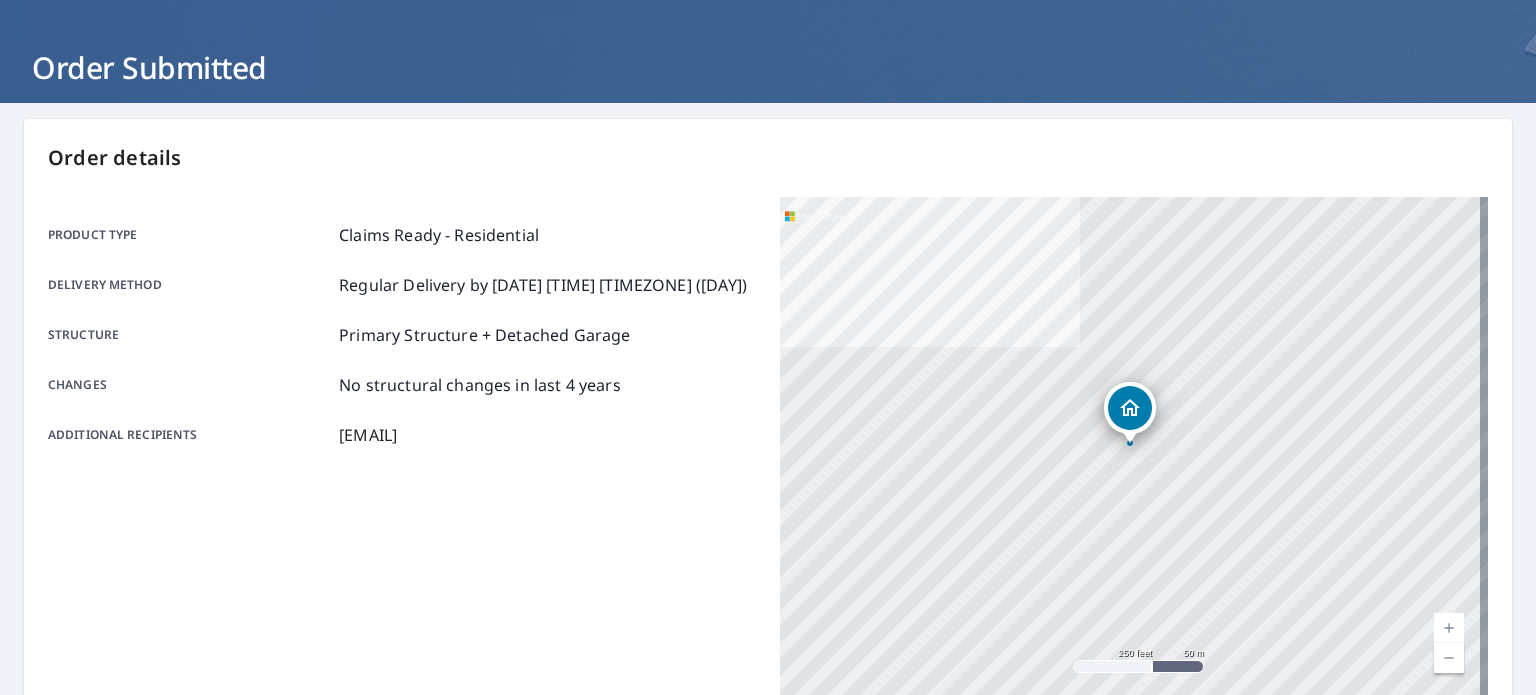 scroll, scrollTop: 0, scrollLeft: 0, axis: both 